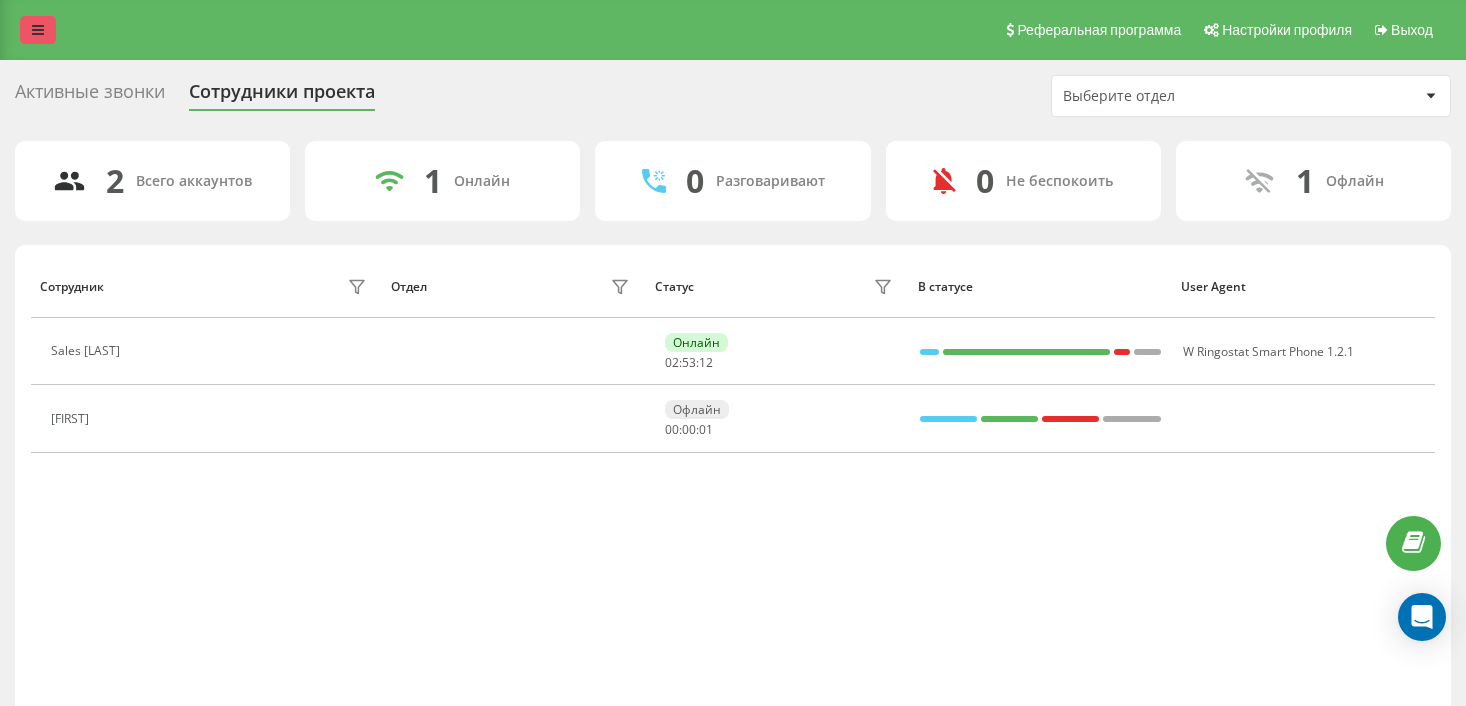 scroll, scrollTop: 0, scrollLeft: 0, axis: both 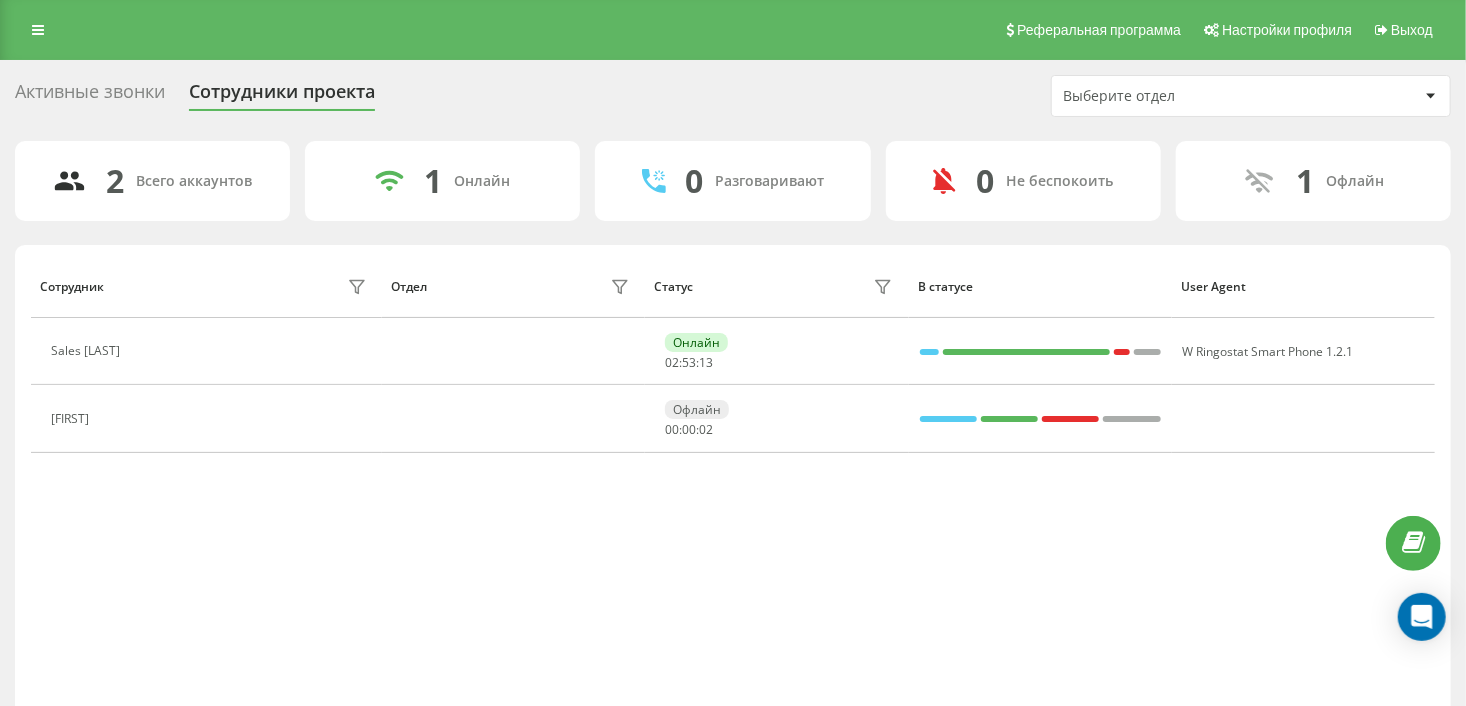 click at bounding box center [38, 30] 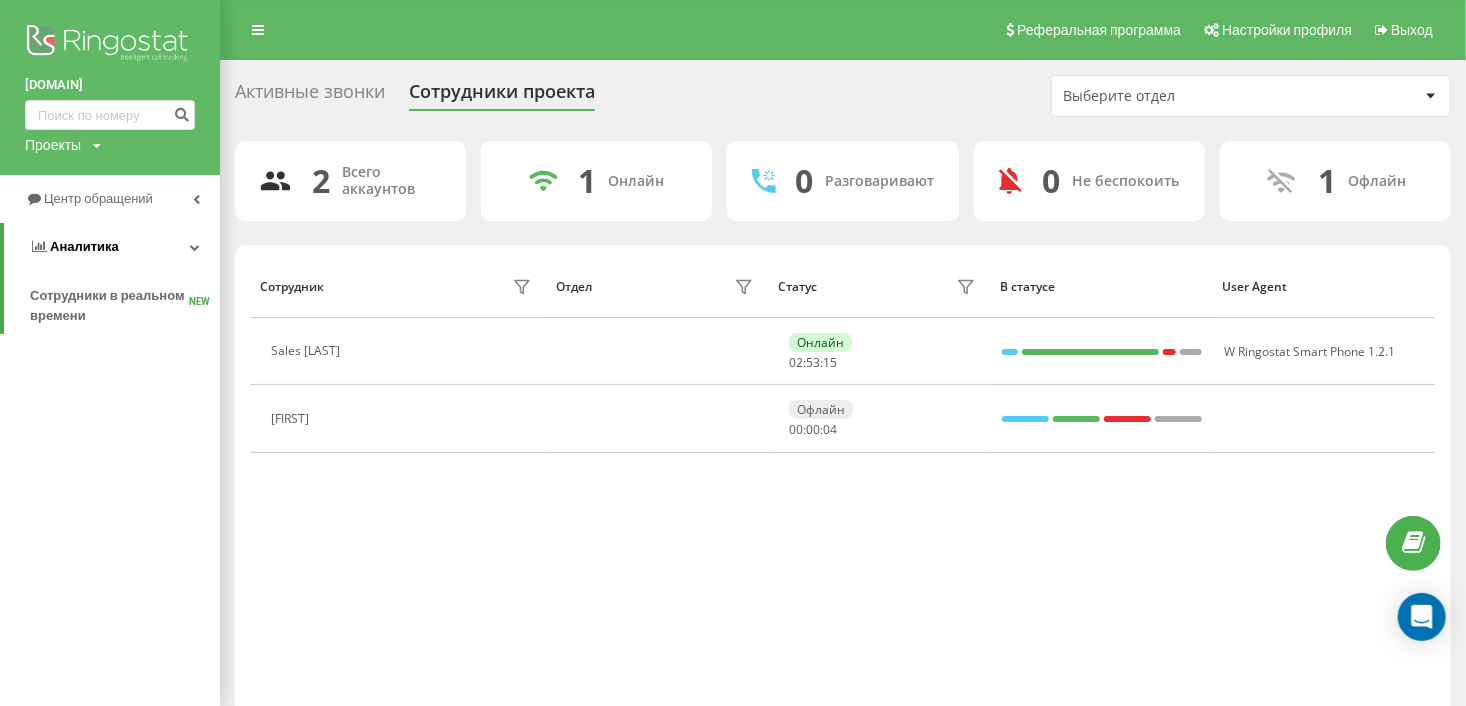 click on "Аналитика" at bounding box center (84, 246) 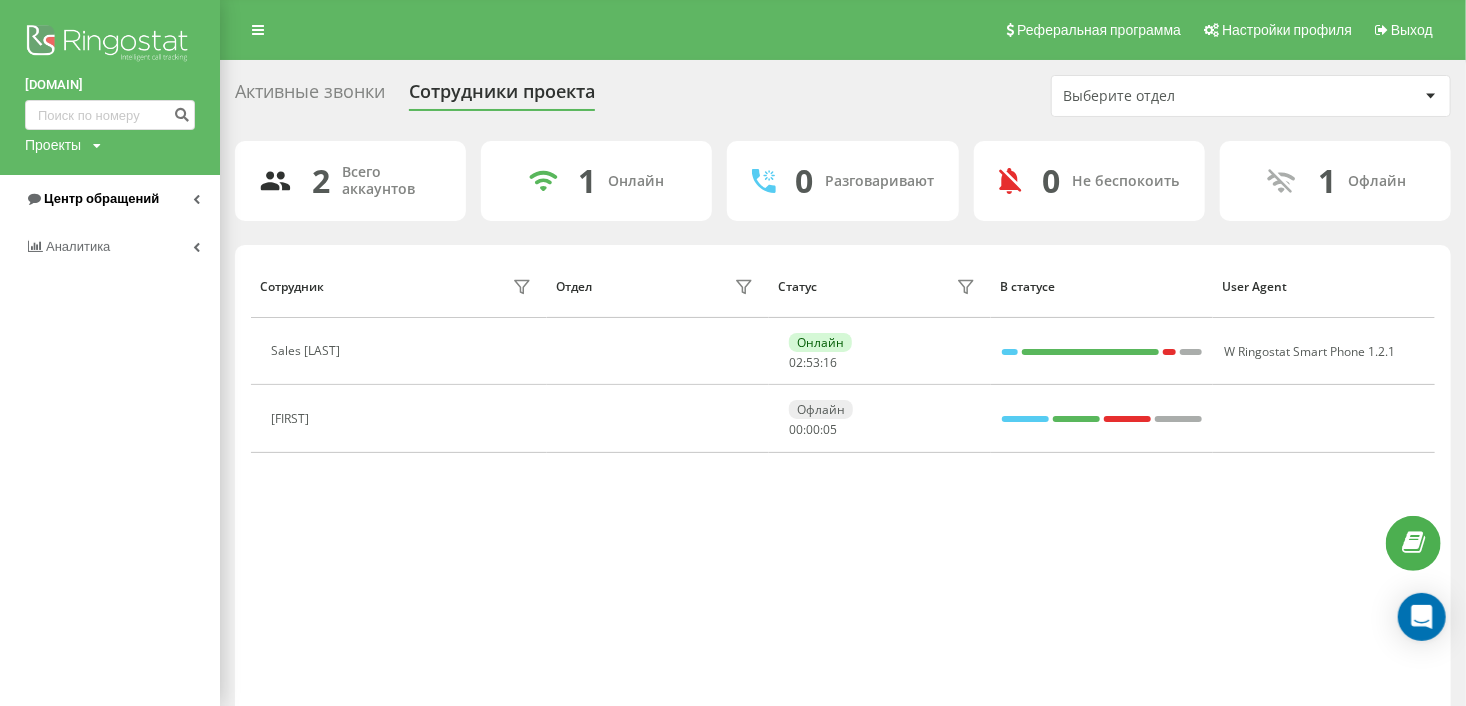 click on "Центр обращений" at bounding box center (101, 198) 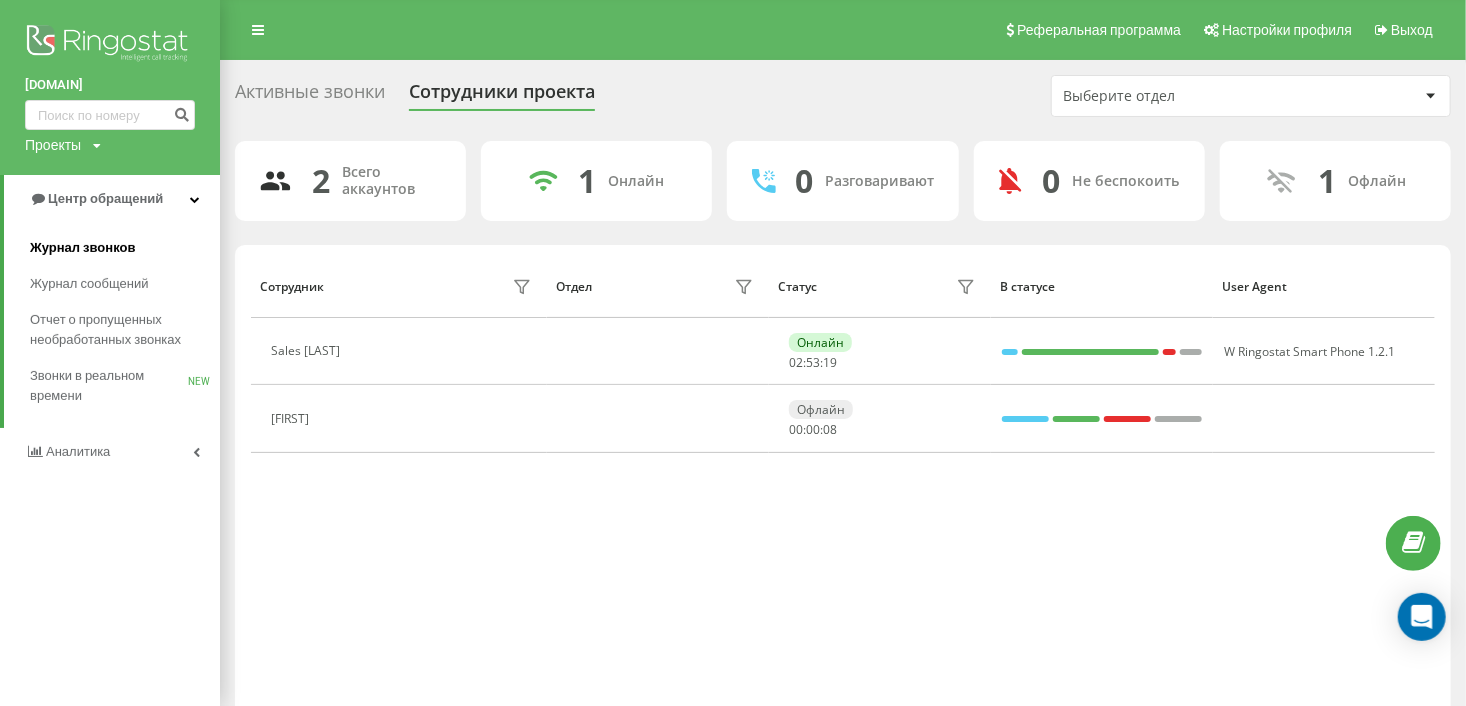 click on "Журнал звонков" at bounding box center (82, 248) 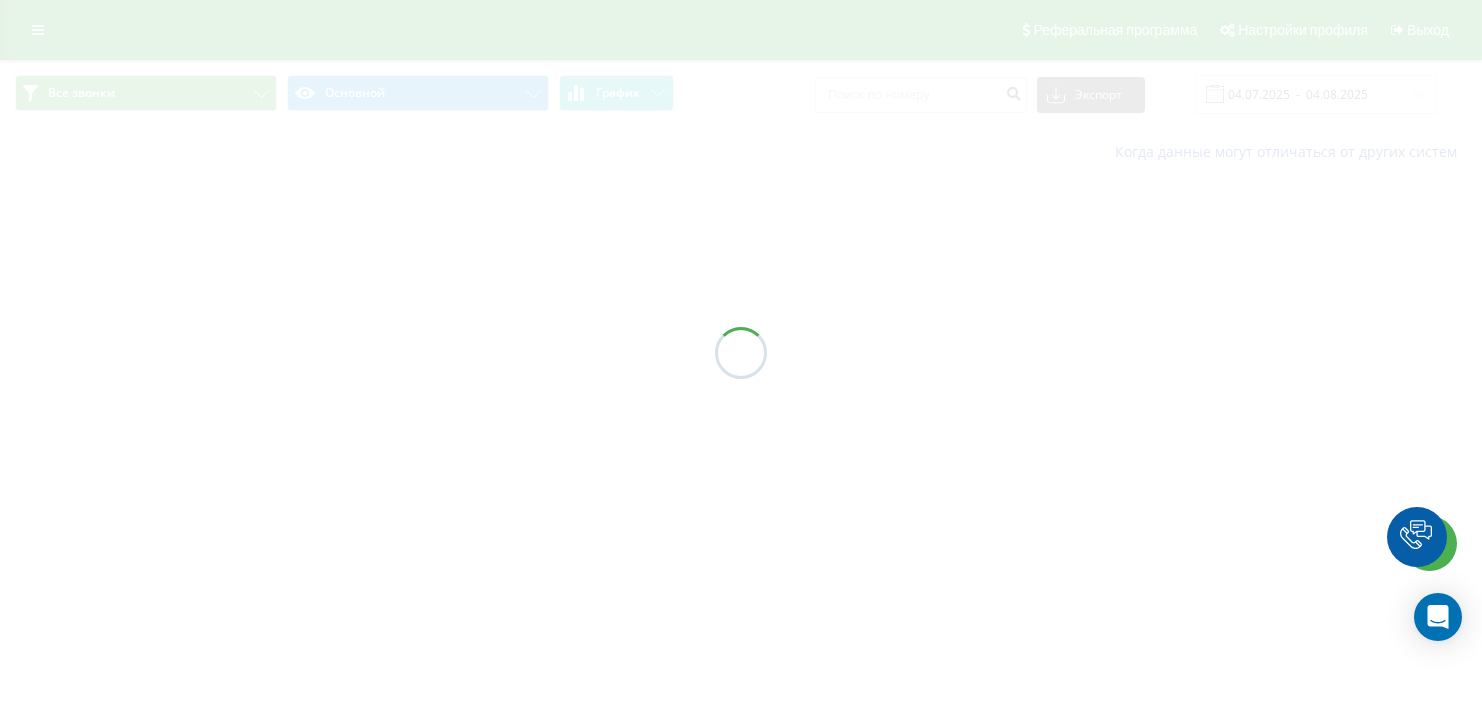 scroll, scrollTop: 0, scrollLeft: 0, axis: both 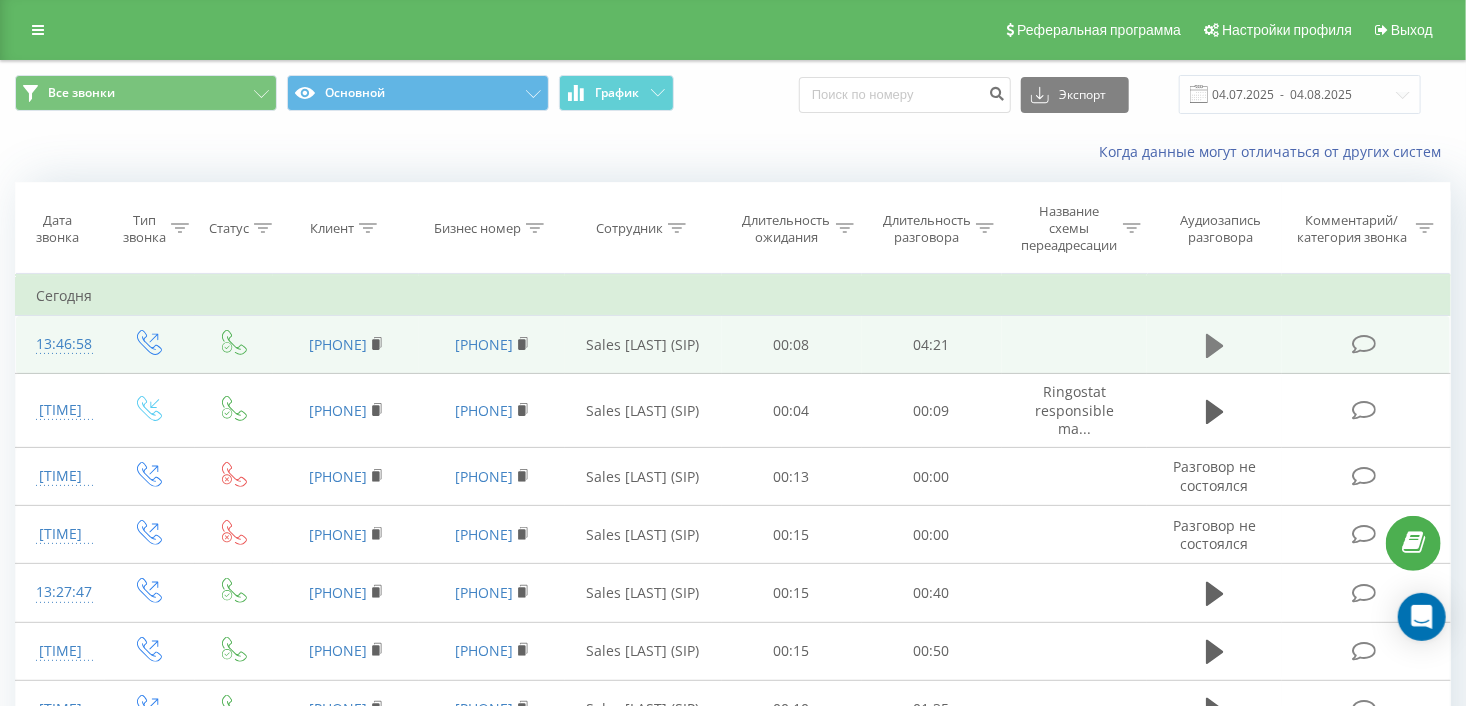 click 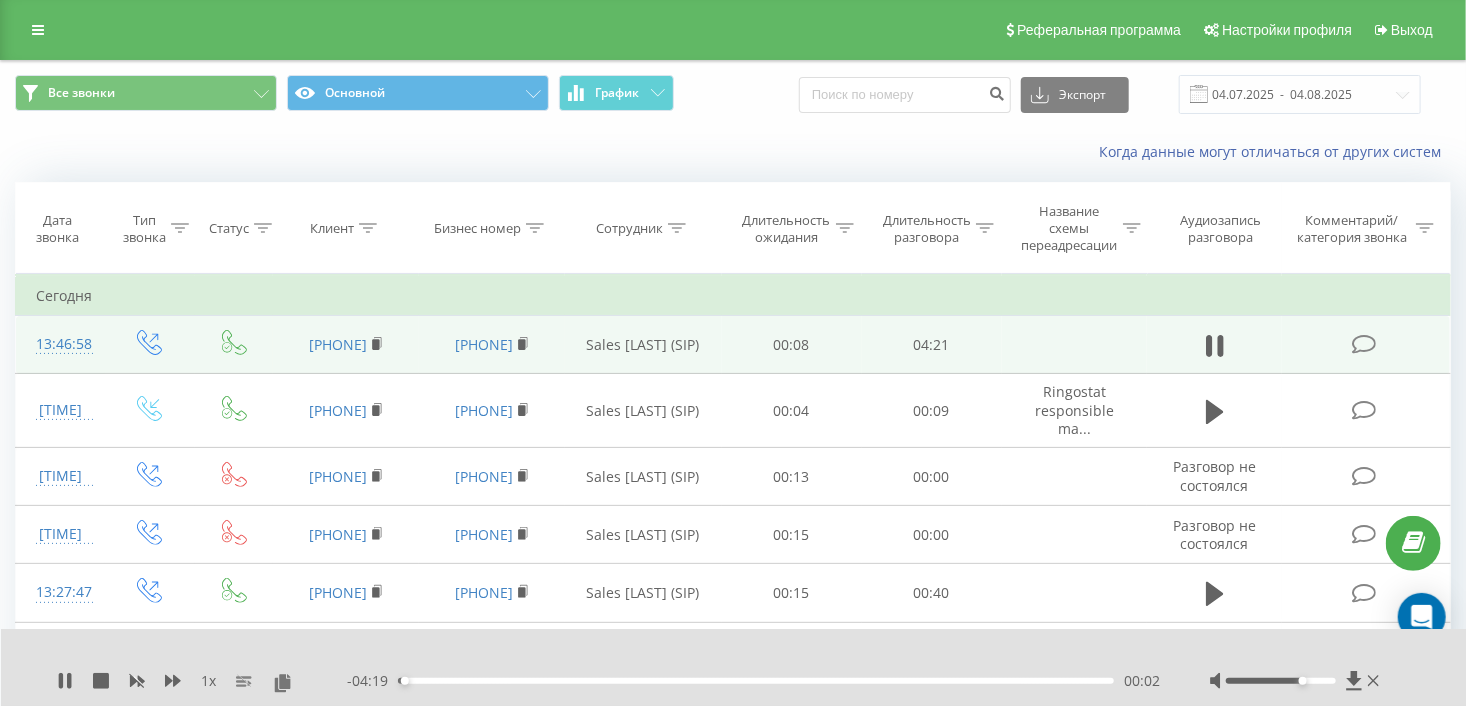 drag, startPoint x: 1283, startPoint y: 681, endPoint x: 1301, endPoint y: 679, distance: 18.110771 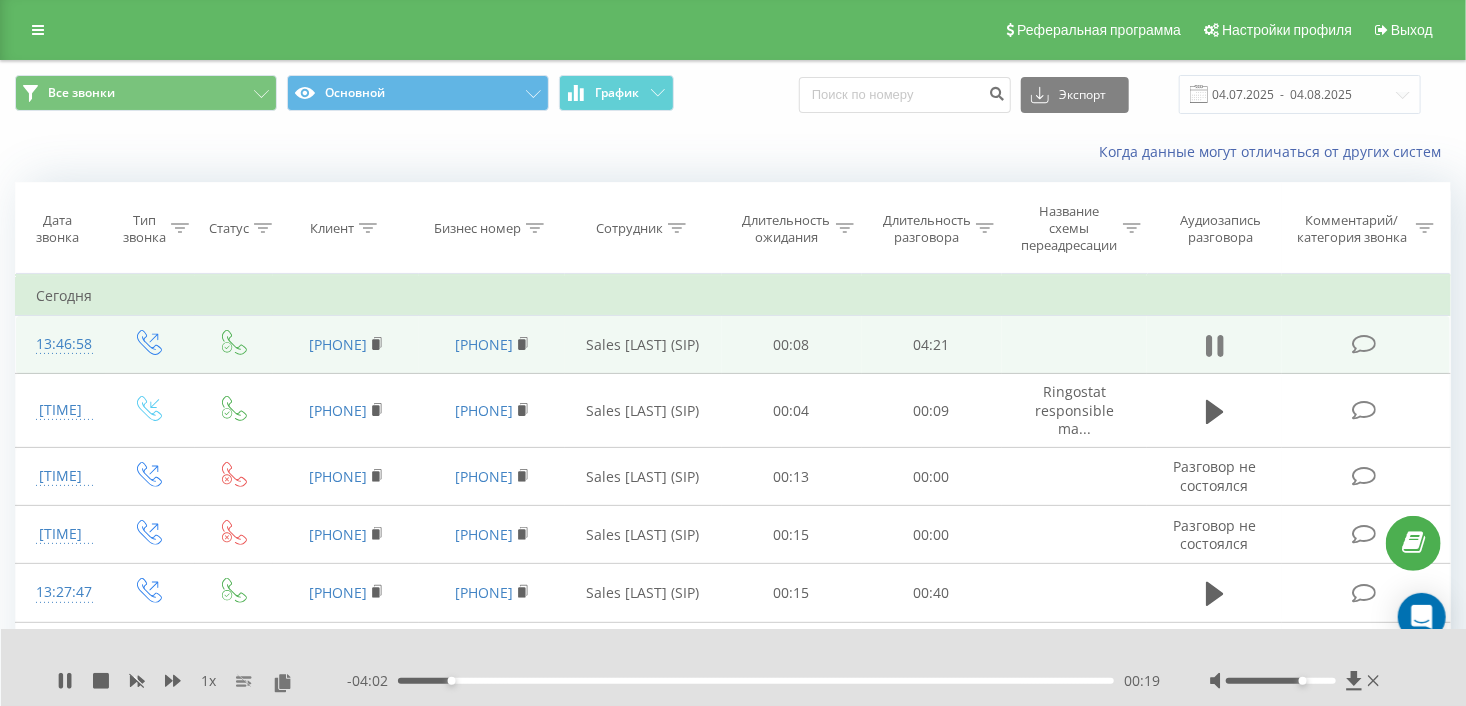 click 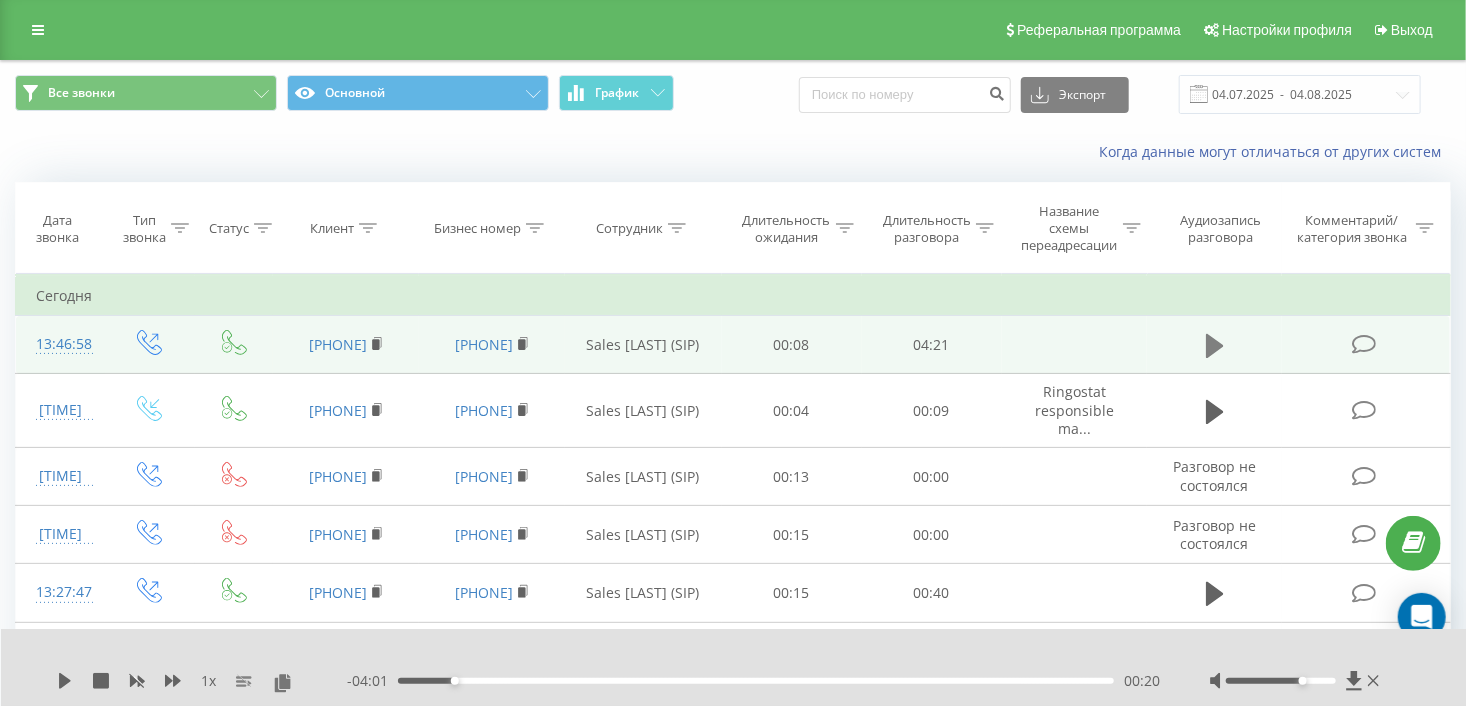click 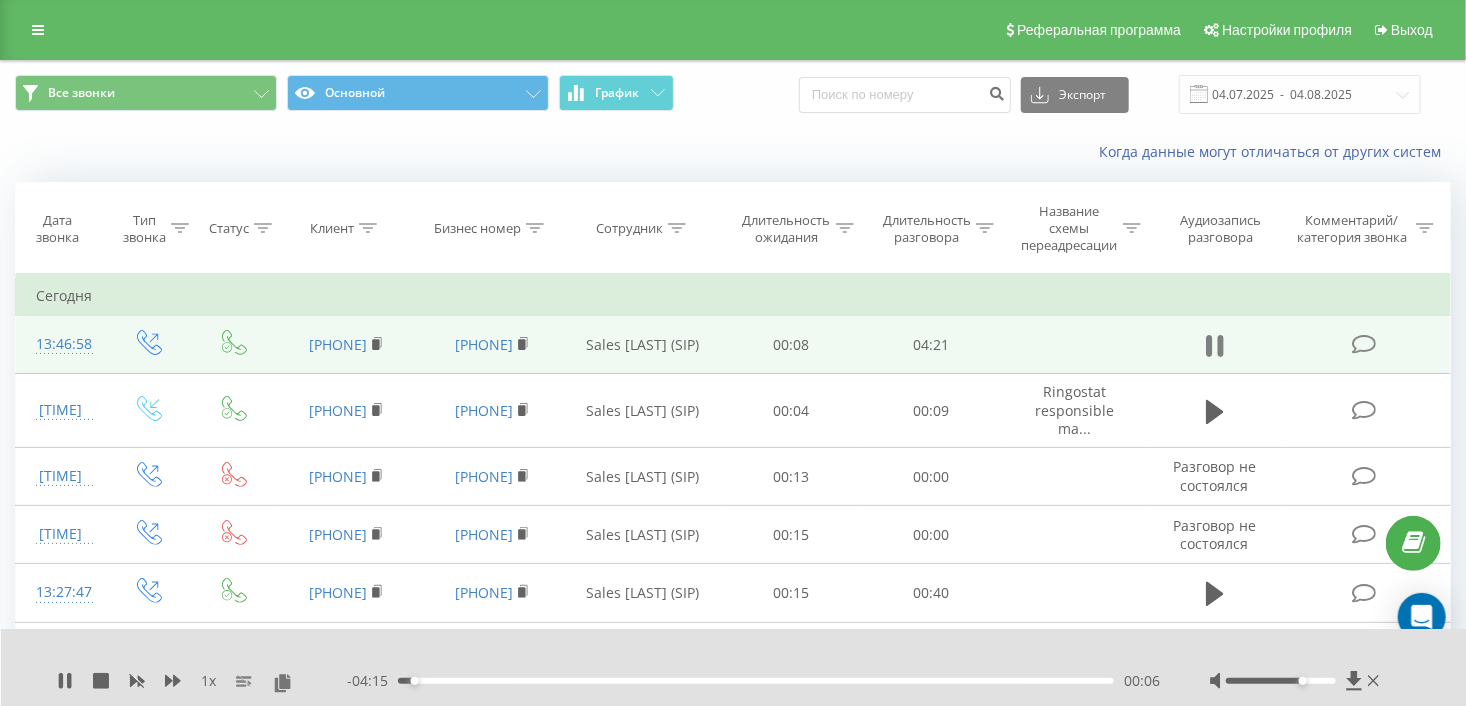 click 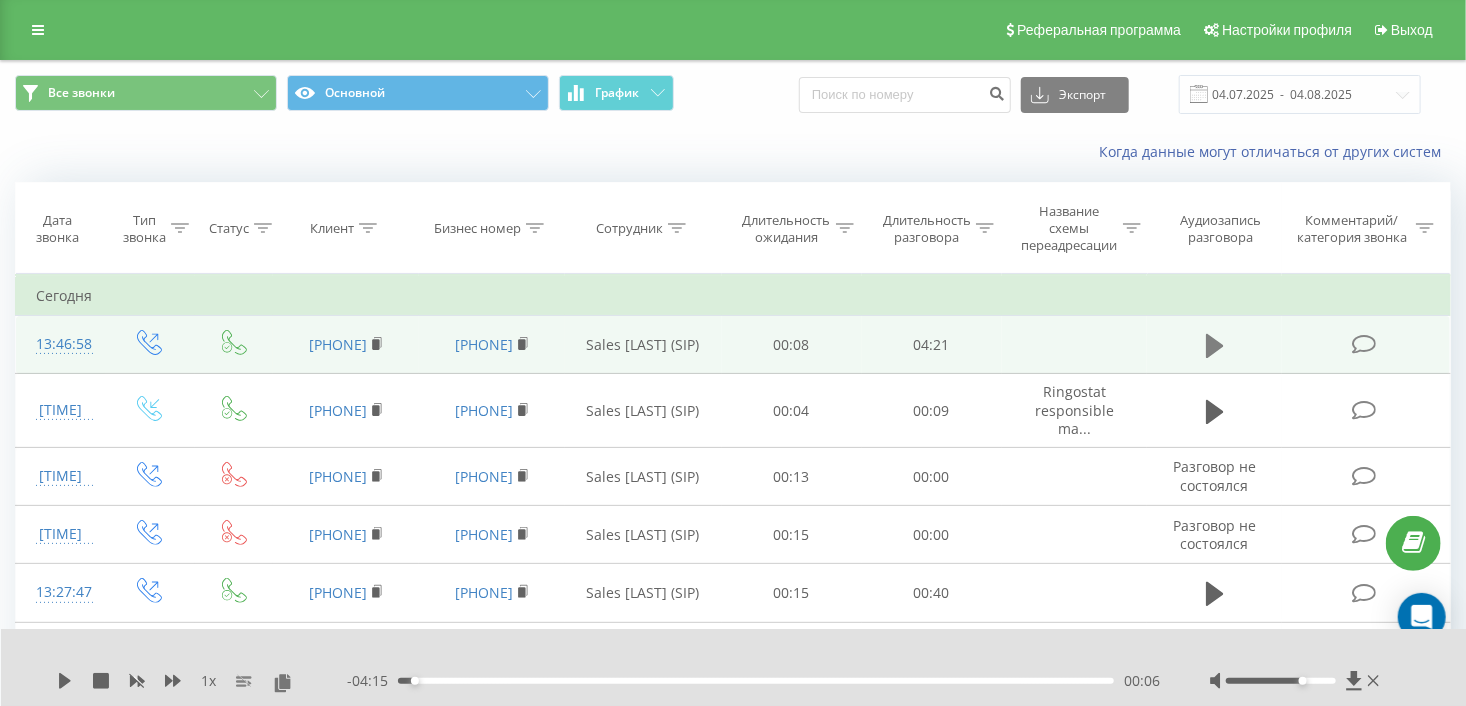 click 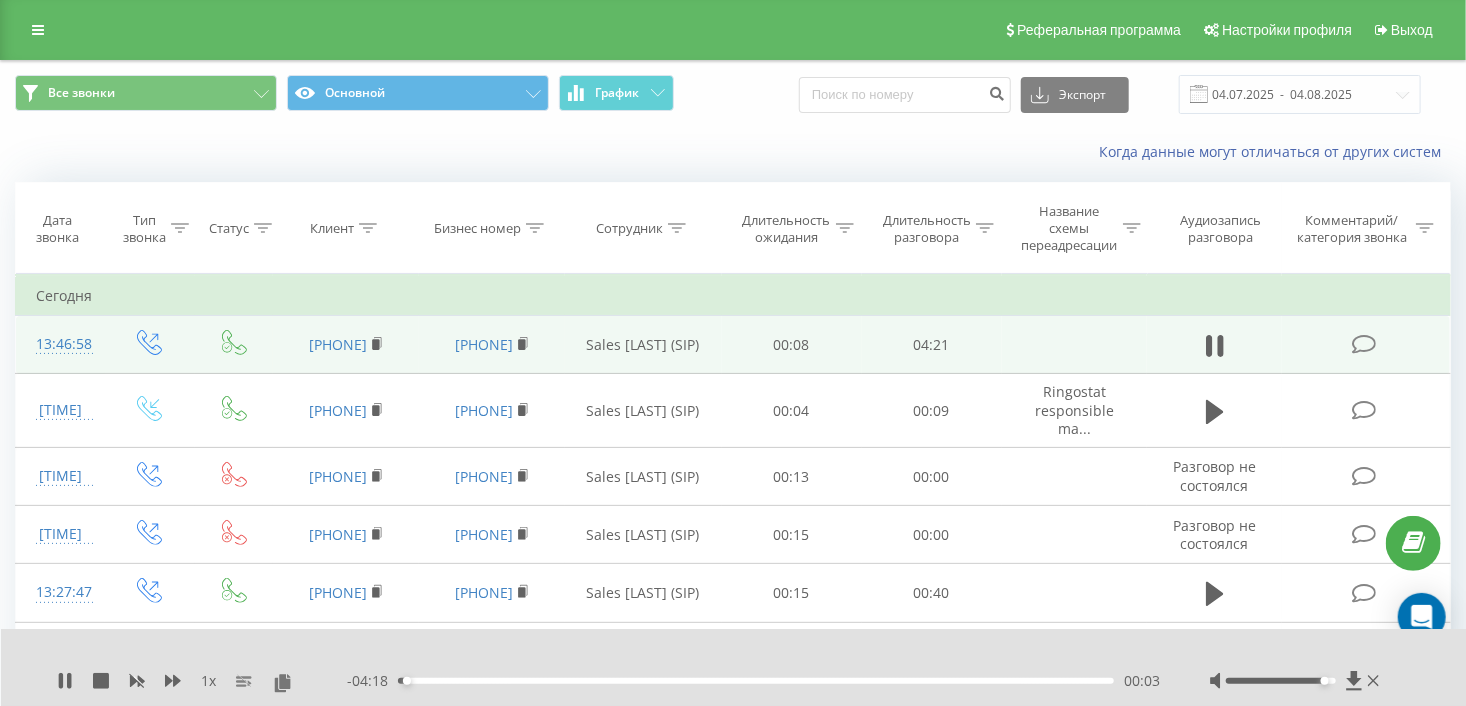 drag, startPoint x: 1300, startPoint y: 682, endPoint x: 1327, endPoint y: 683, distance: 27.018513 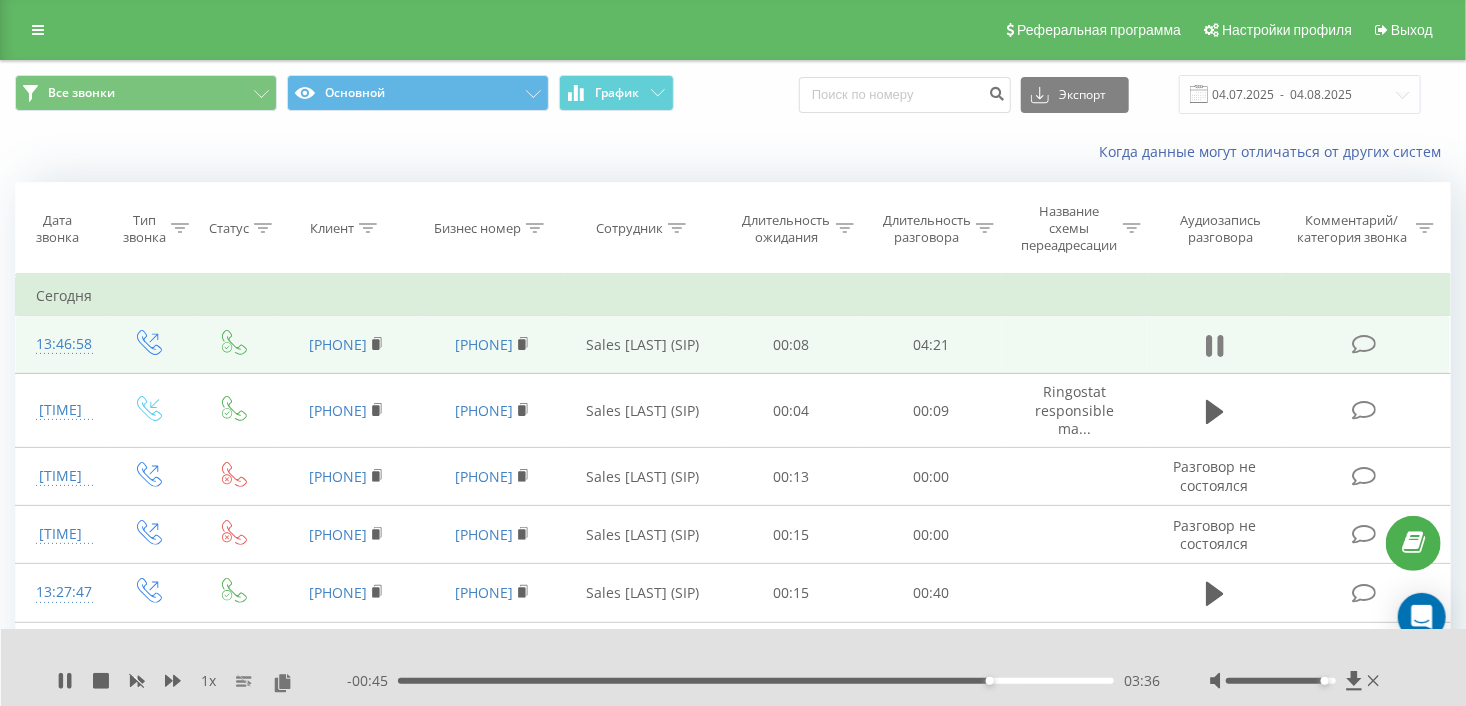 click 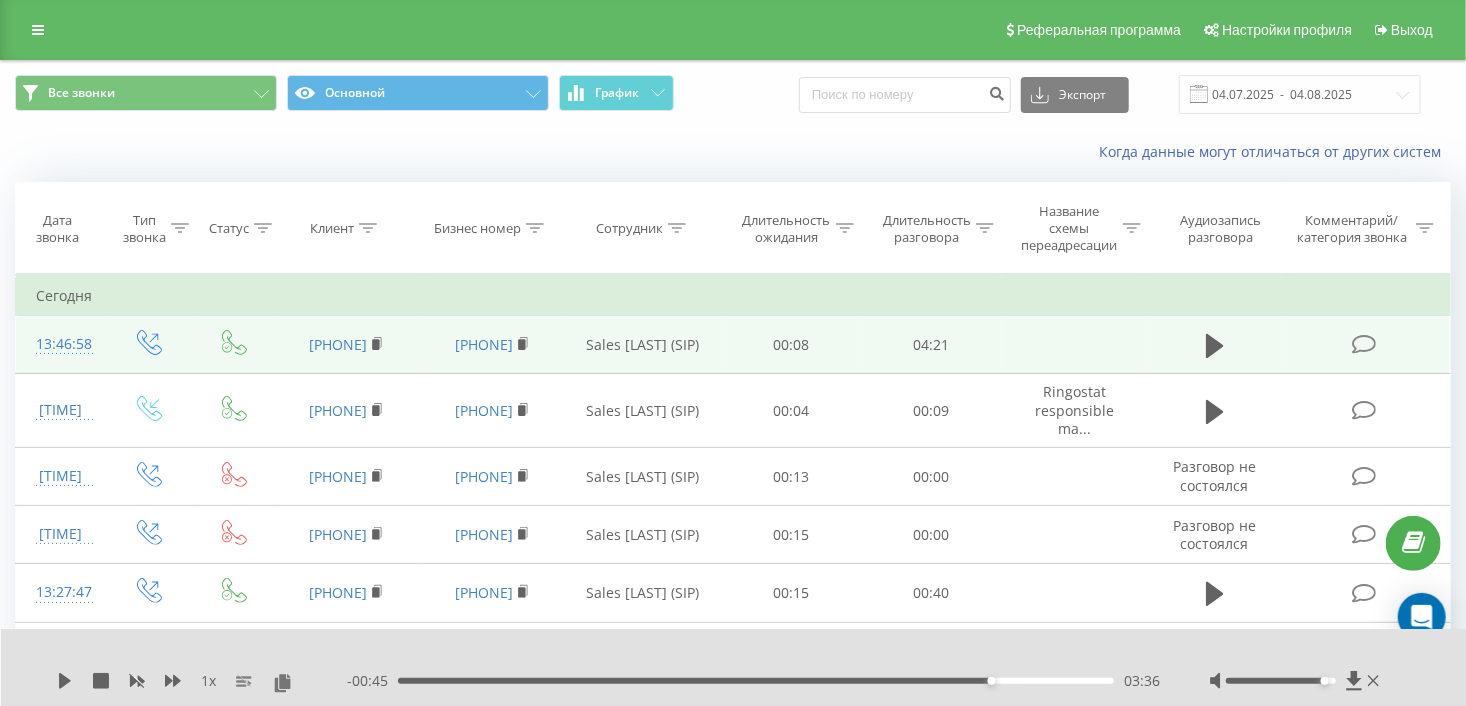 drag, startPoint x: 973, startPoint y: 685, endPoint x: 893, endPoint y: 684, distance: 80.00625 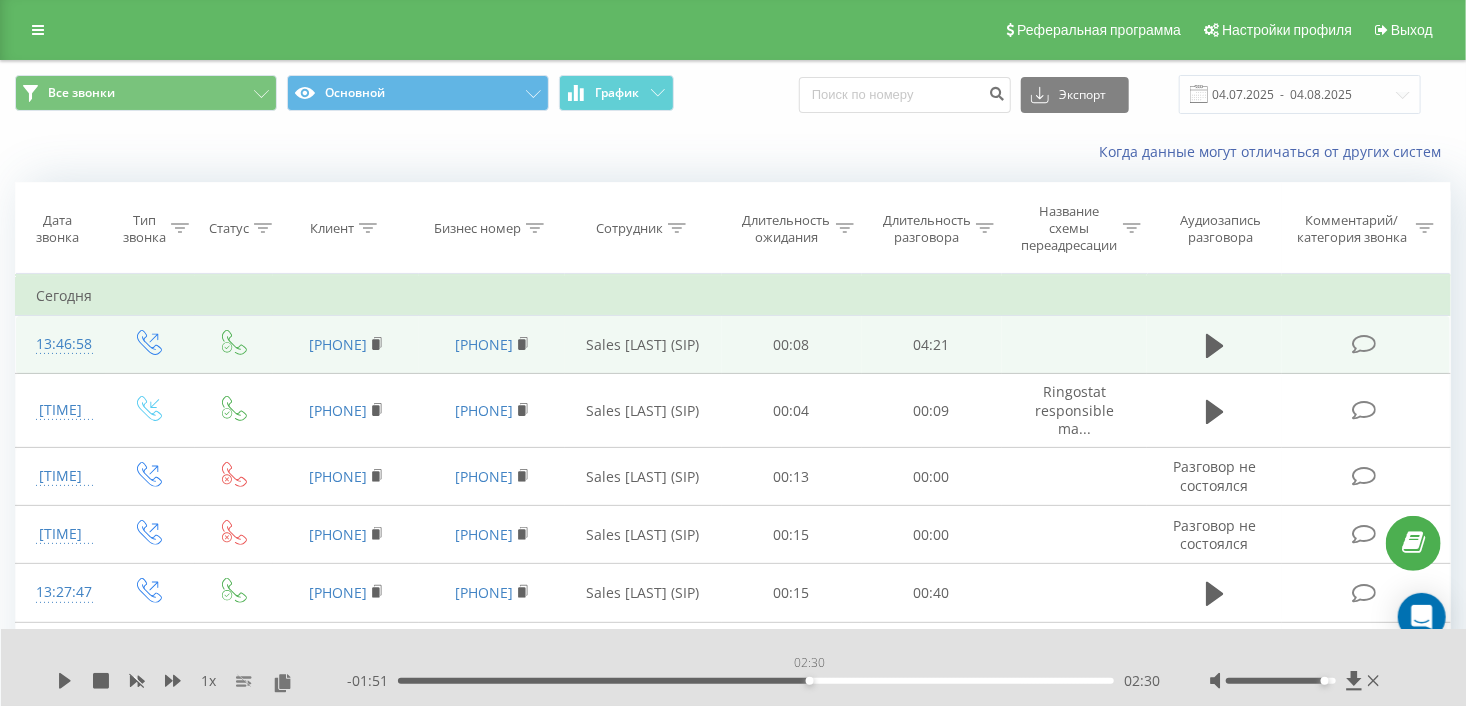 drag, startPoint x: 991, startPoint y: 682, endPoint x: 809, endPoint y: 682, distance: 182 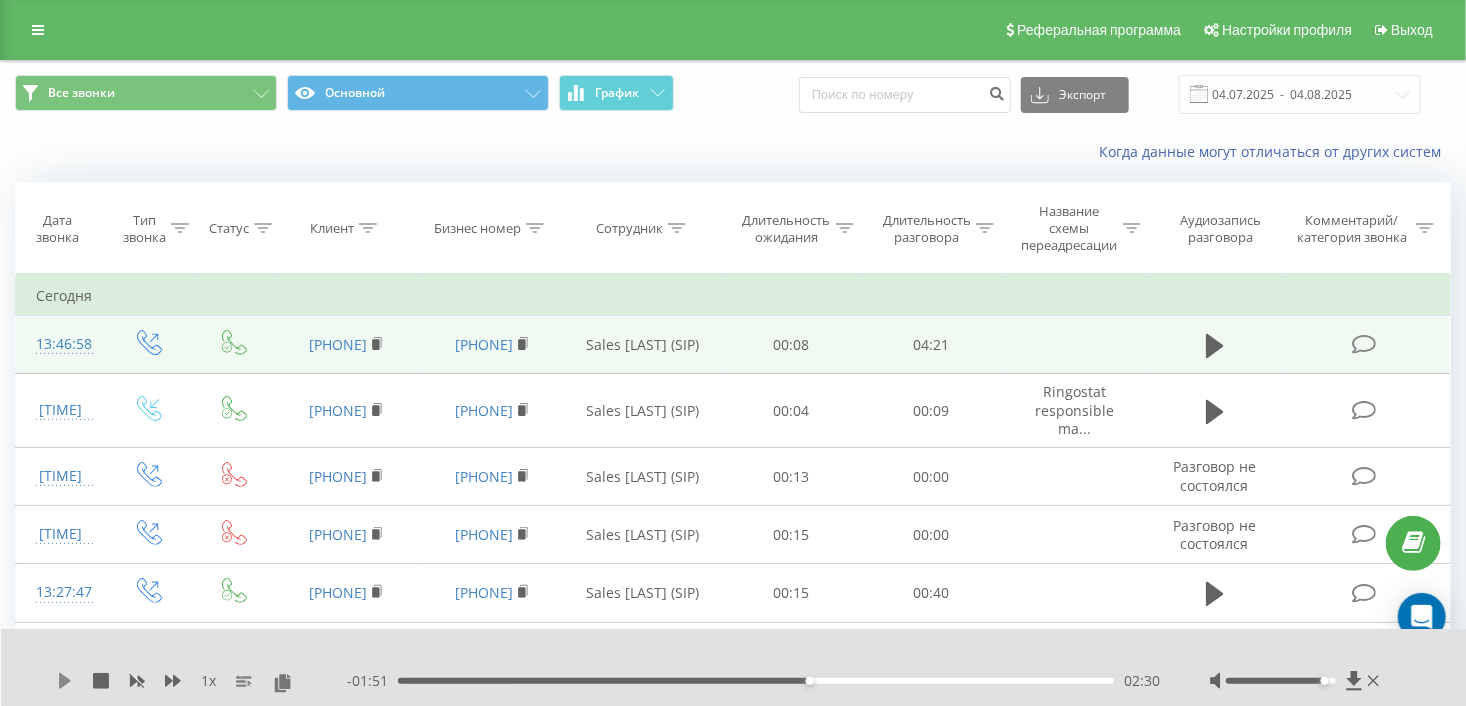 click 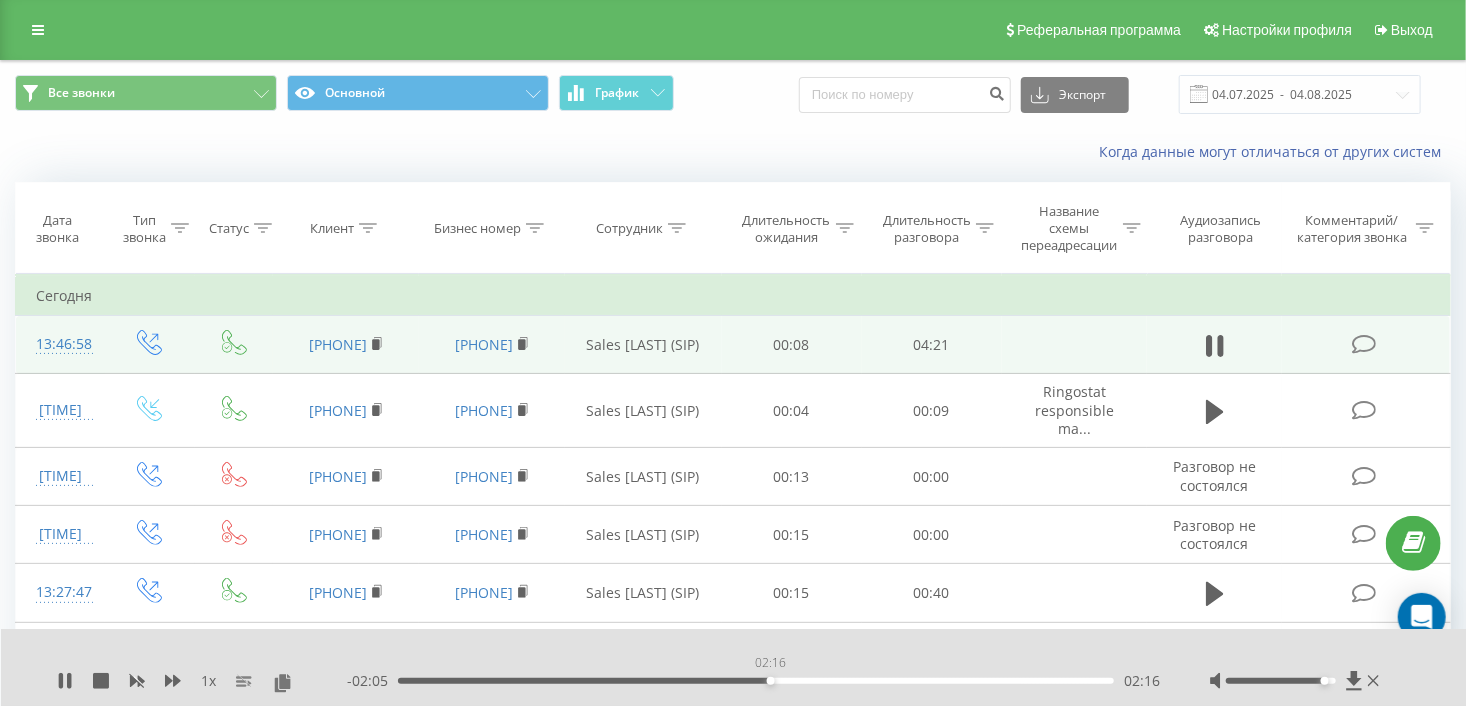 drag, startPoint x: 807, startPoint y: 682, endPoint x: 770, endPoint y: 682, distance: 37 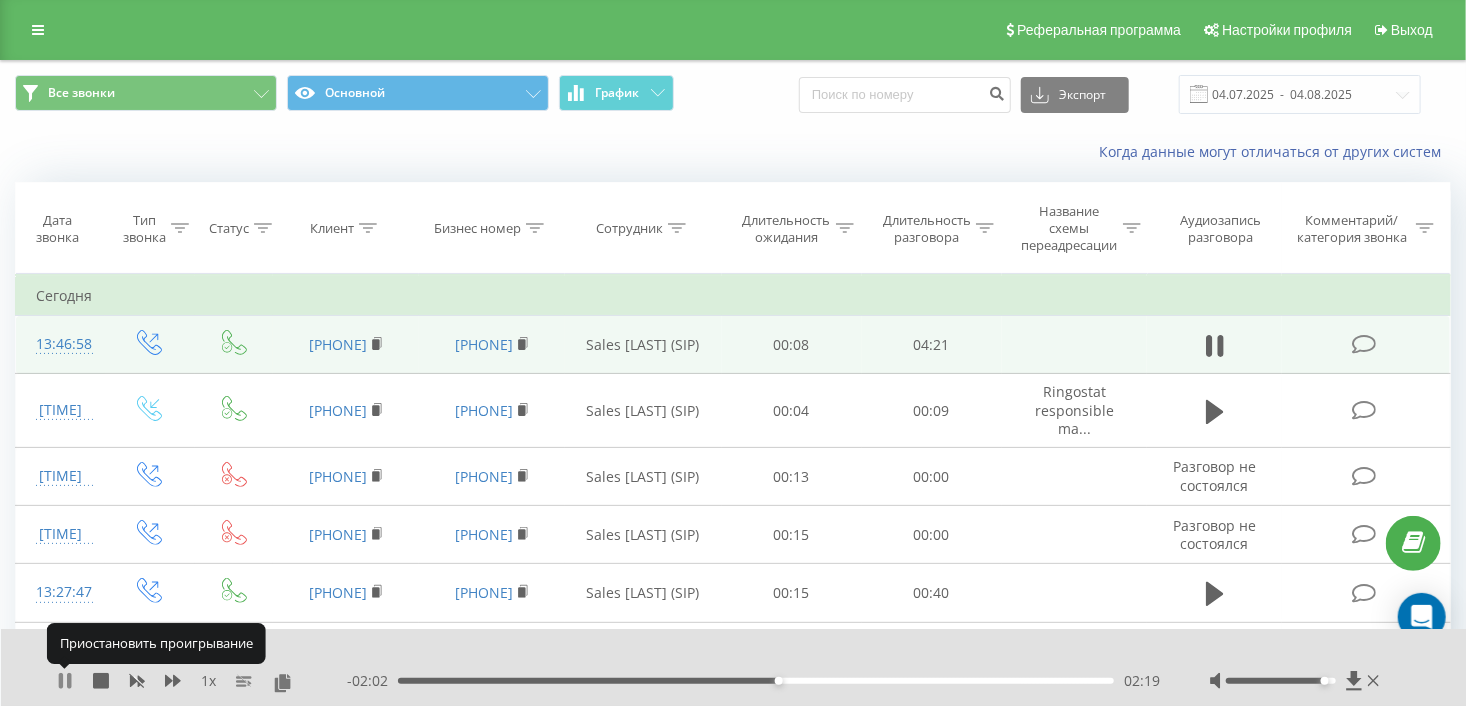 click 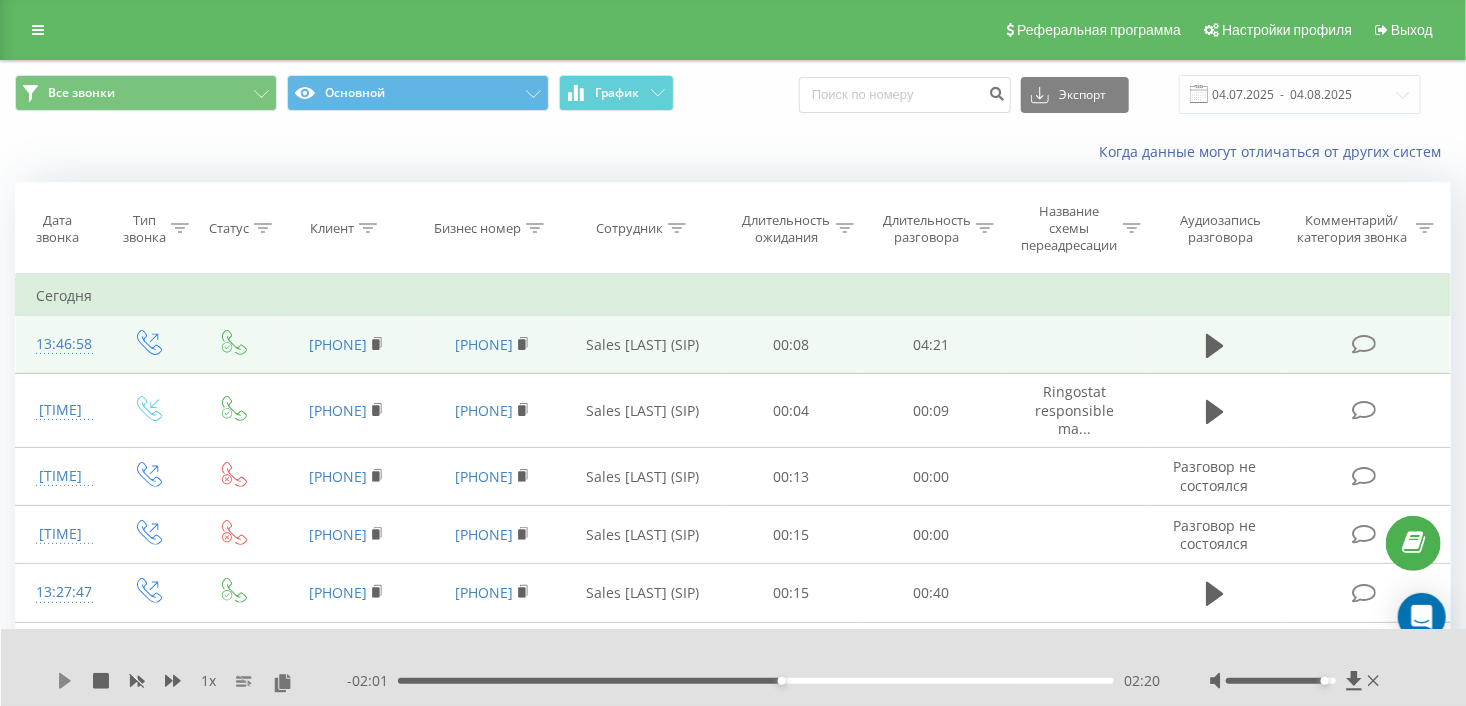 click 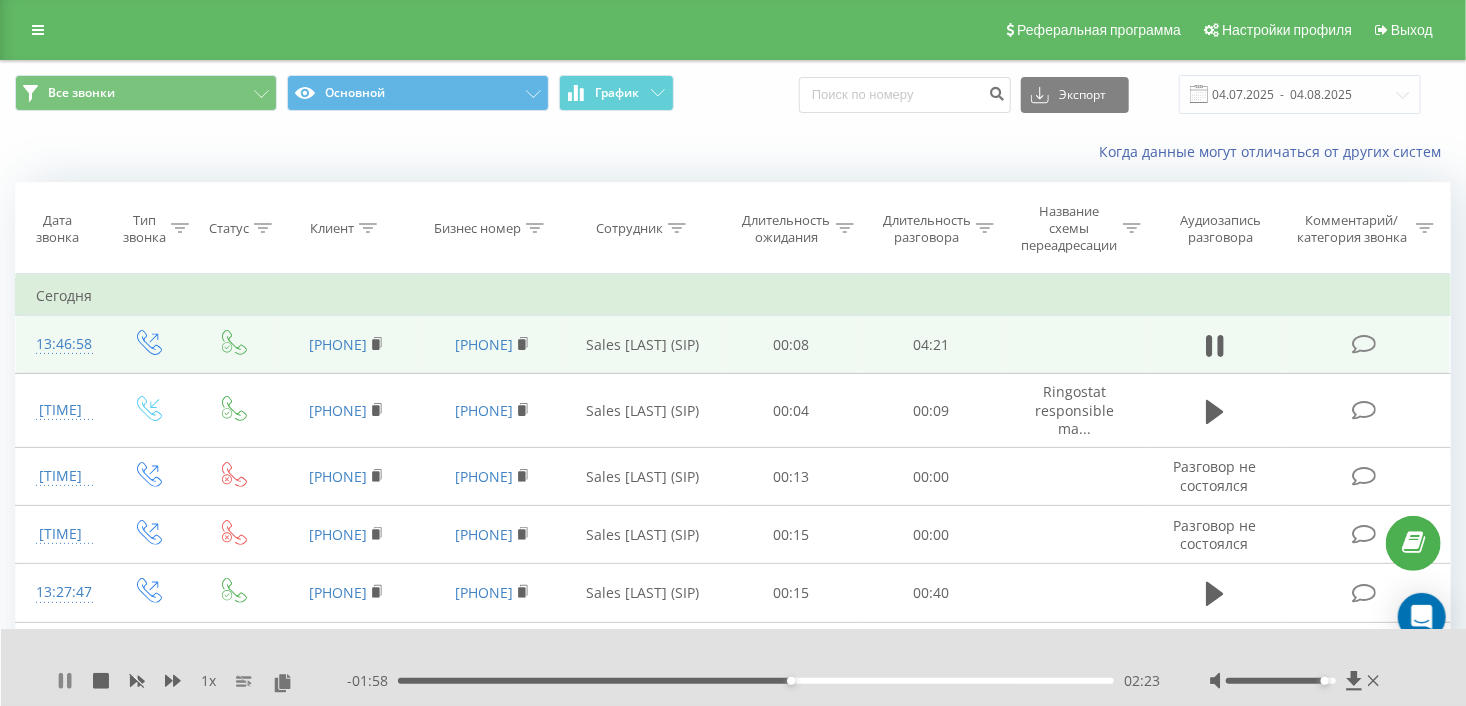 click 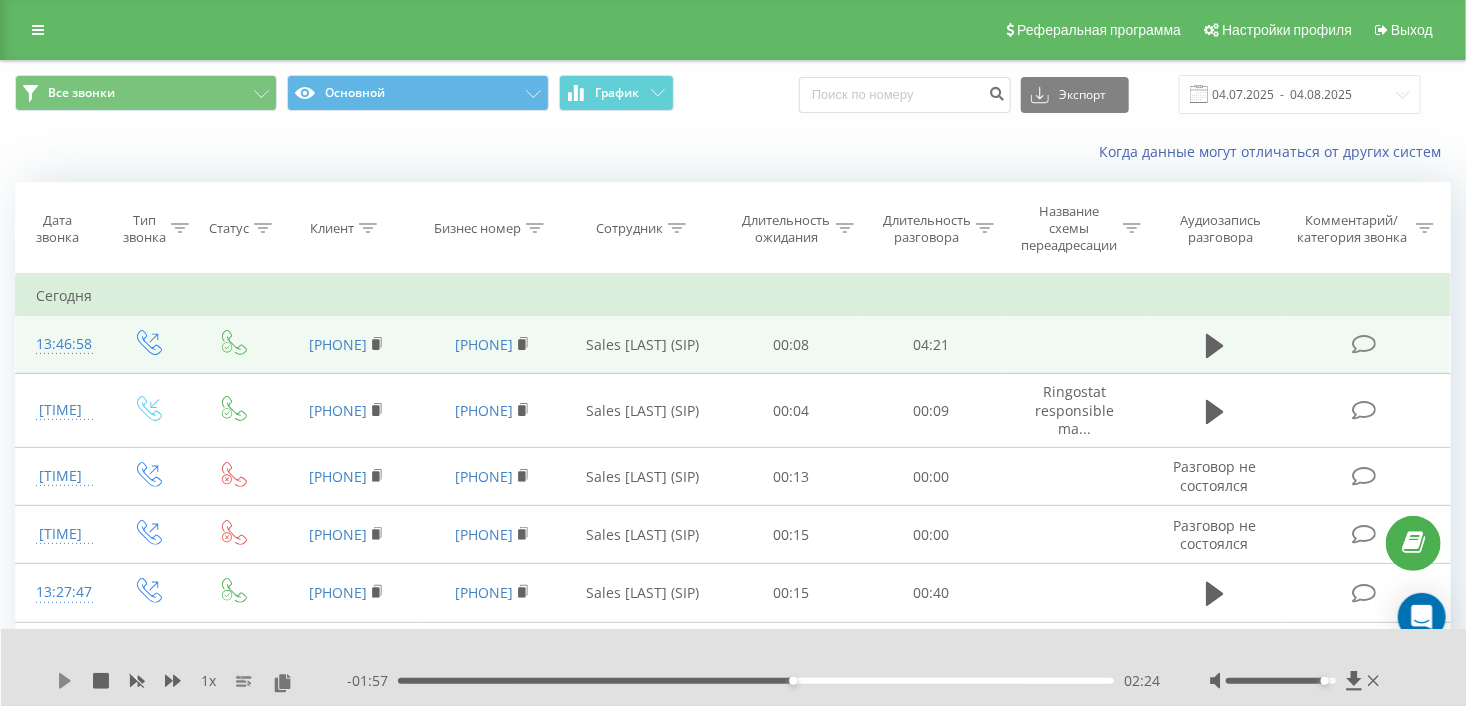 click 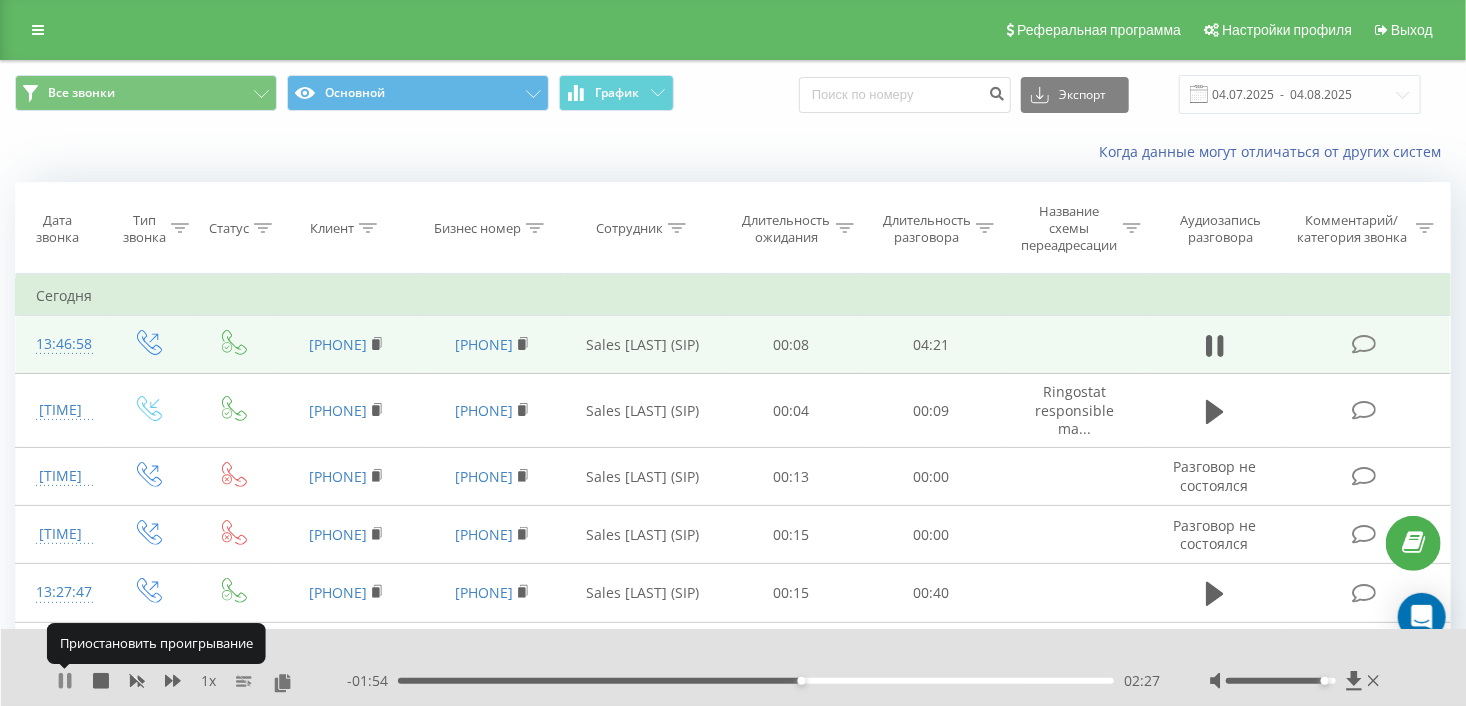 click 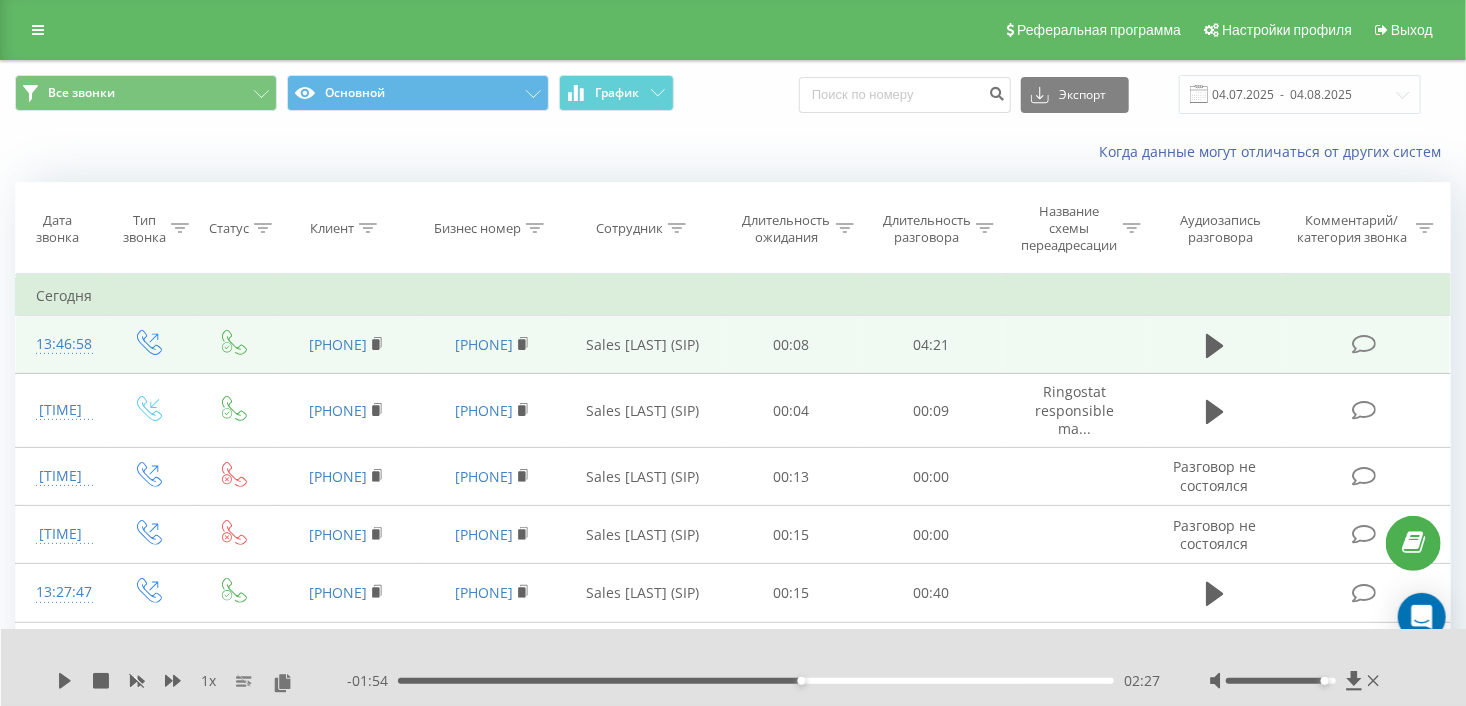 click 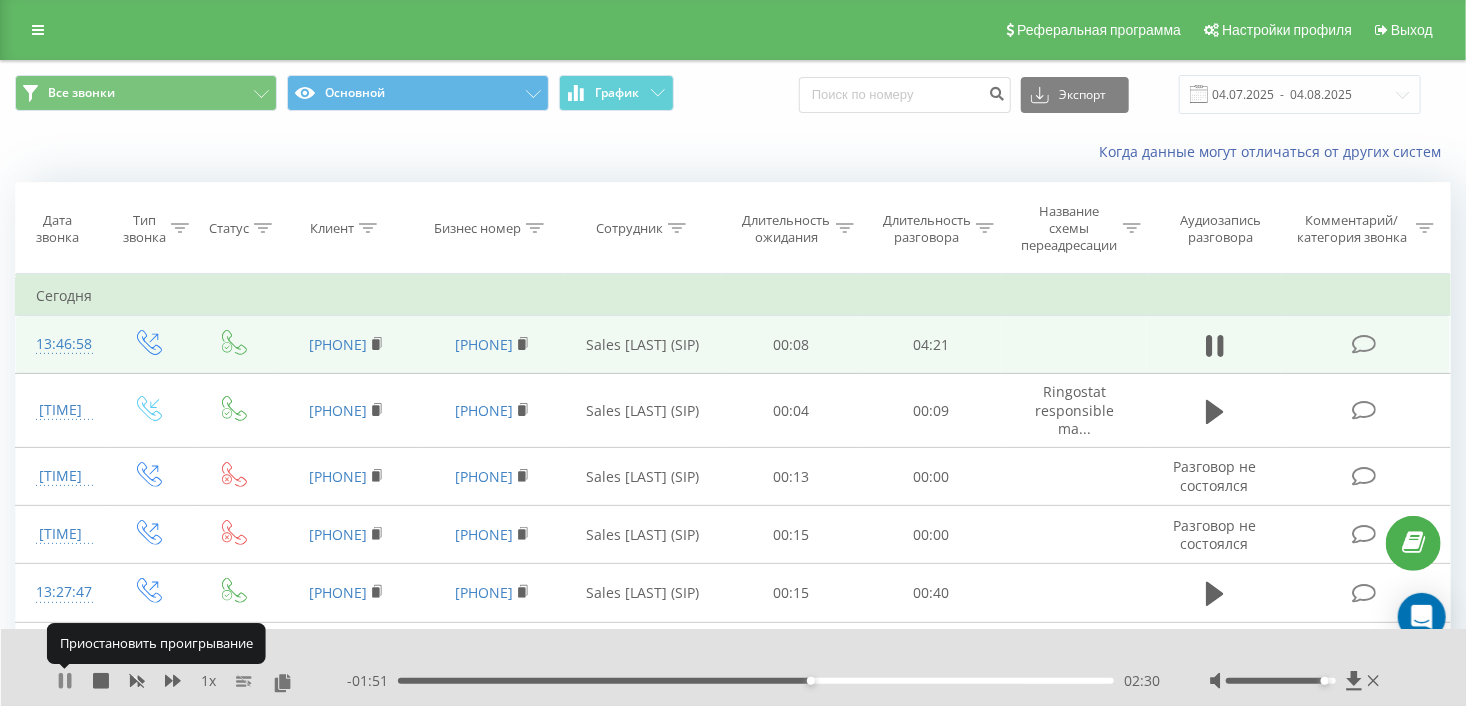 click 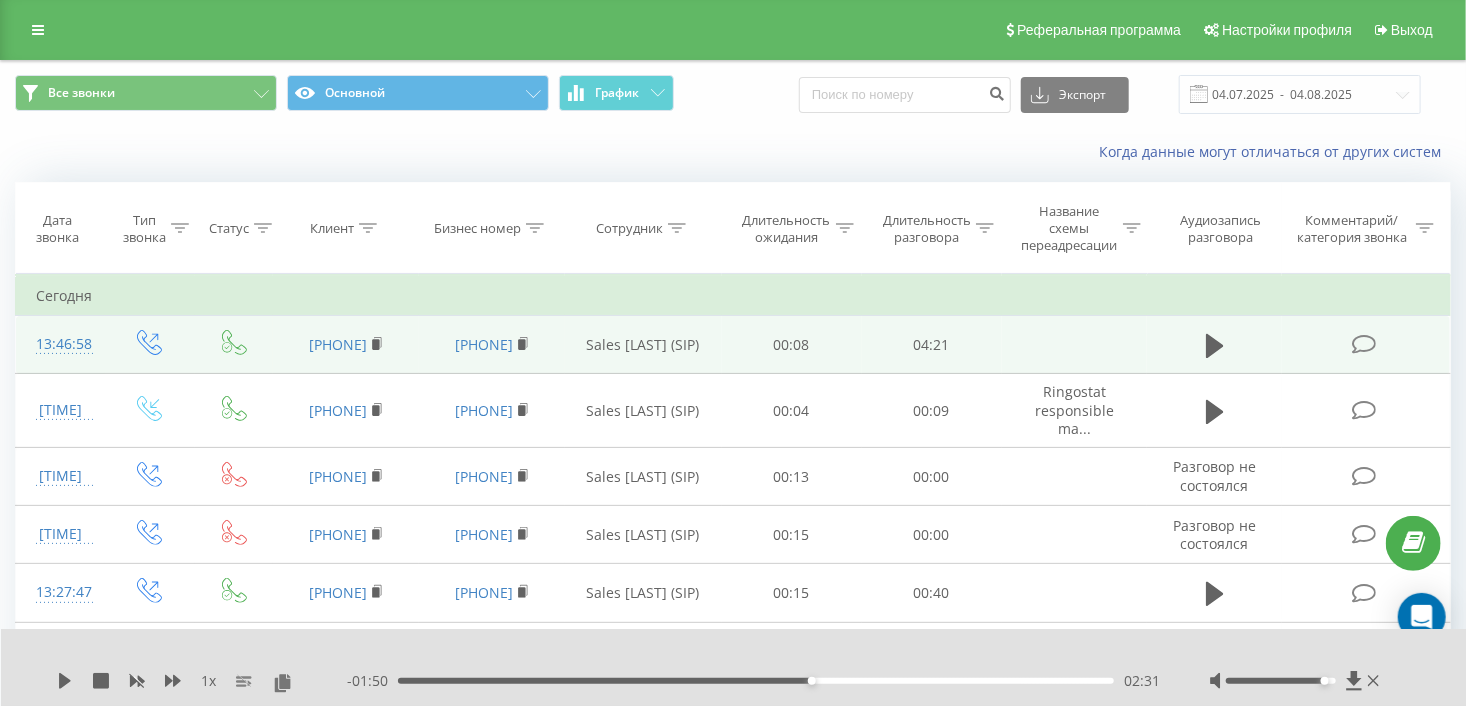 click on "1 x  - [TIME] [TIME]   [TIME]" at bounding box center [734, 667] 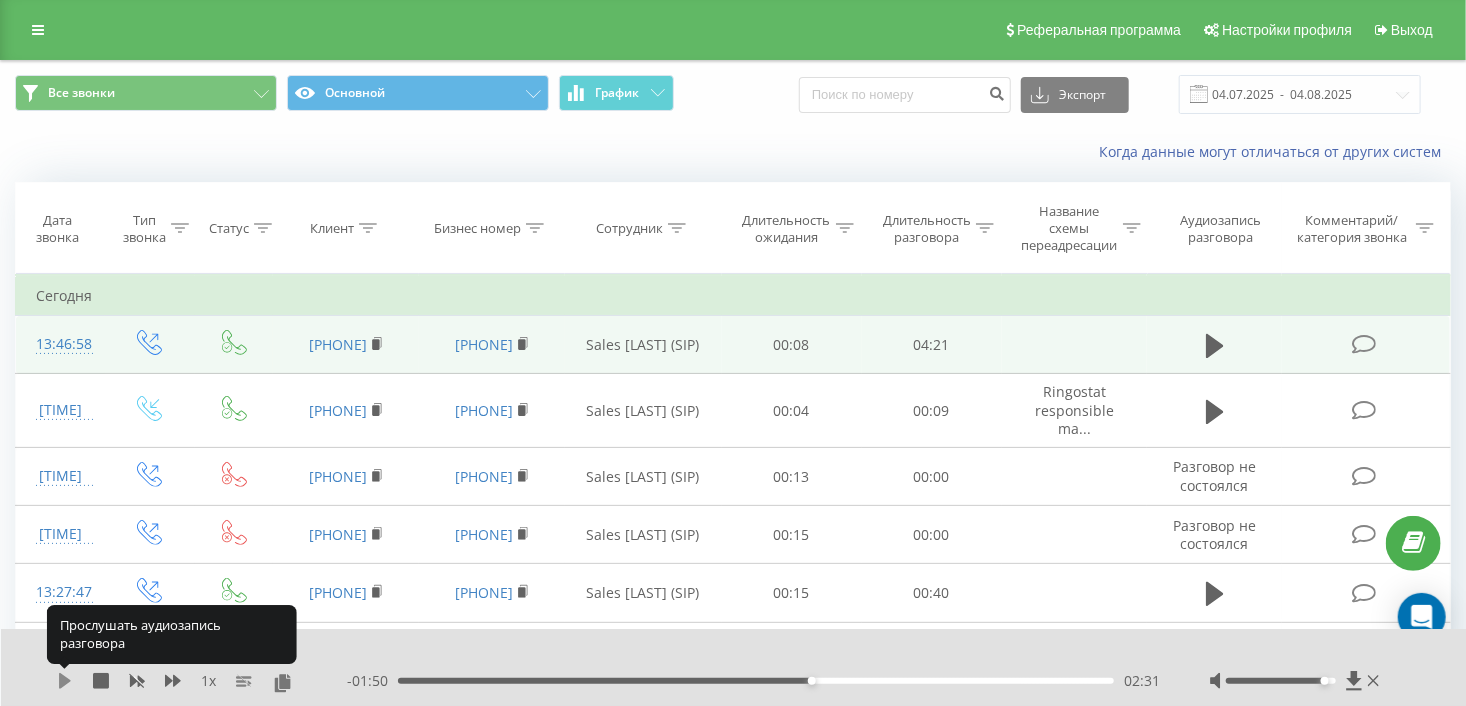 click 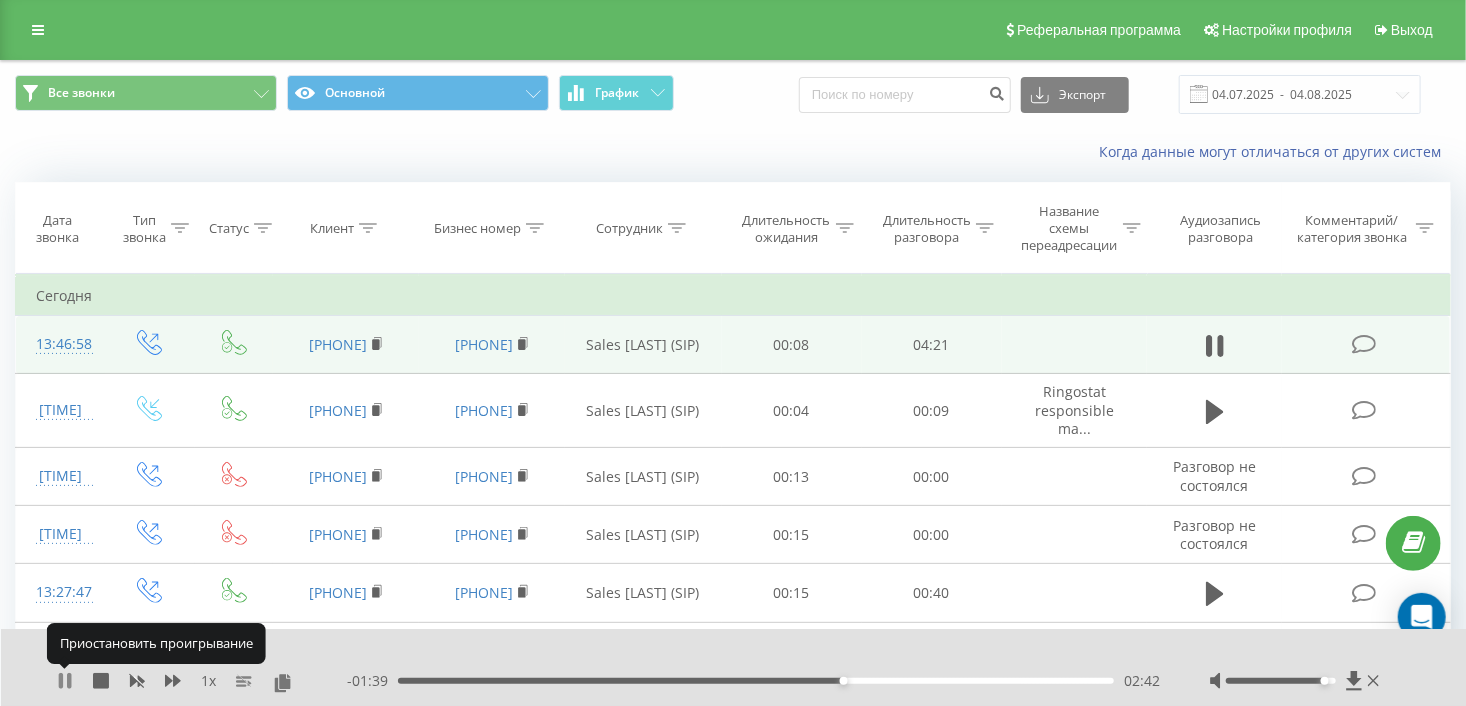 click 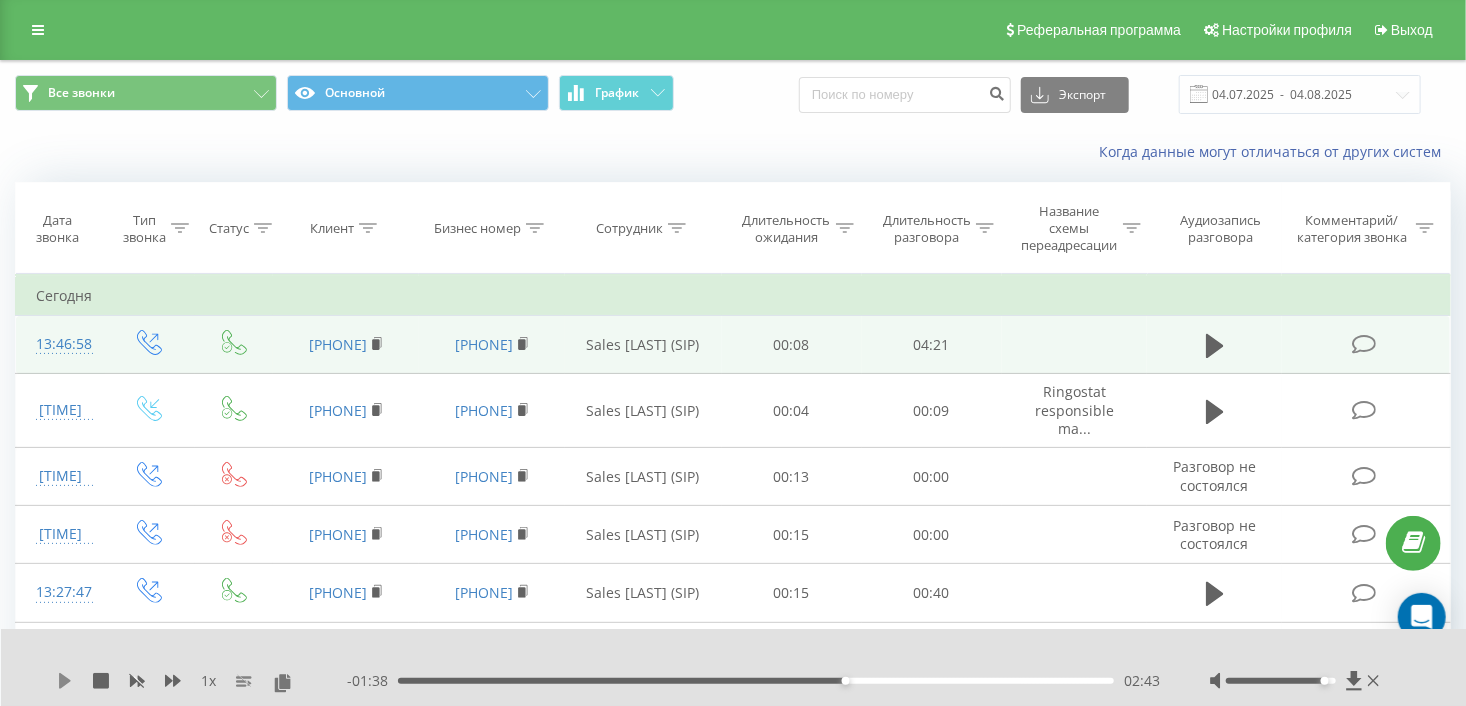 click 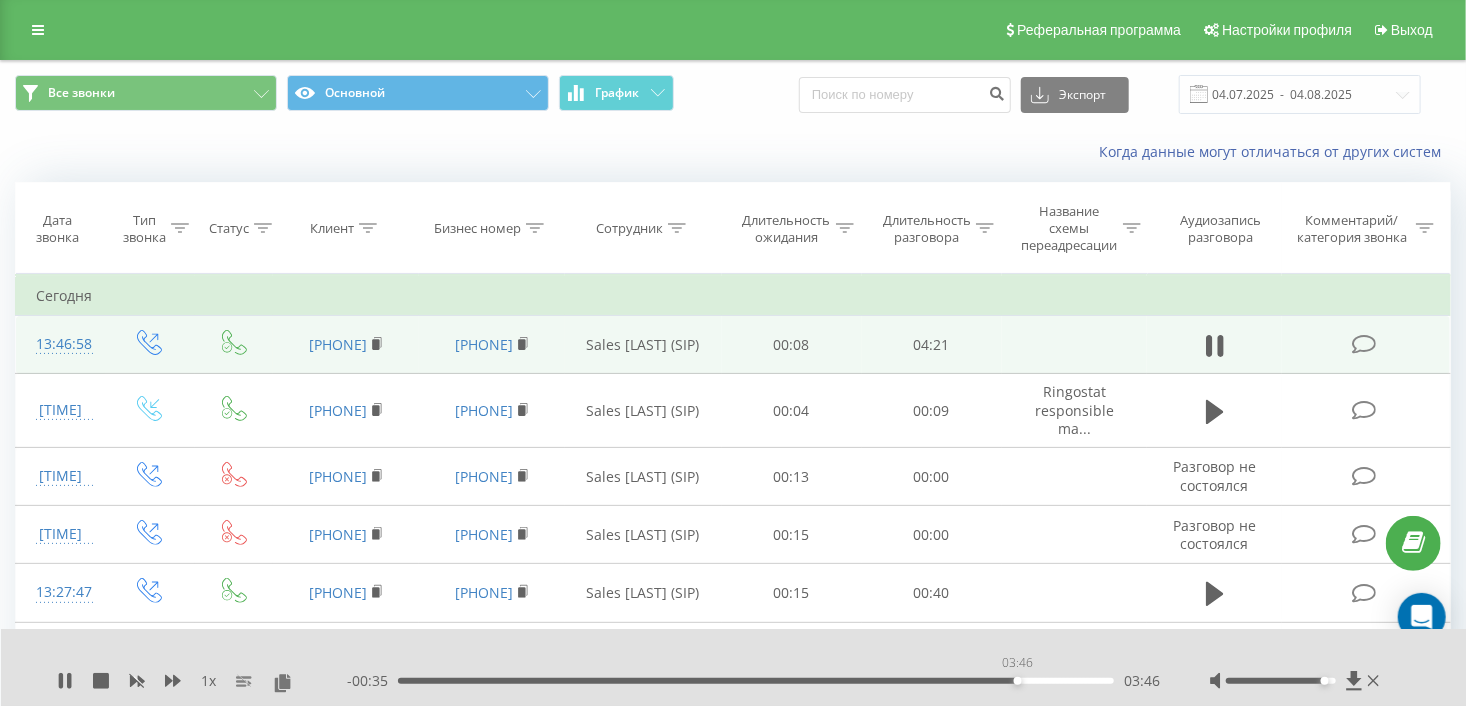 drag, startPoint x: 983, startPoint y: 682, endPoint x: 1017, endPoint y: 677, distance: 34.36568 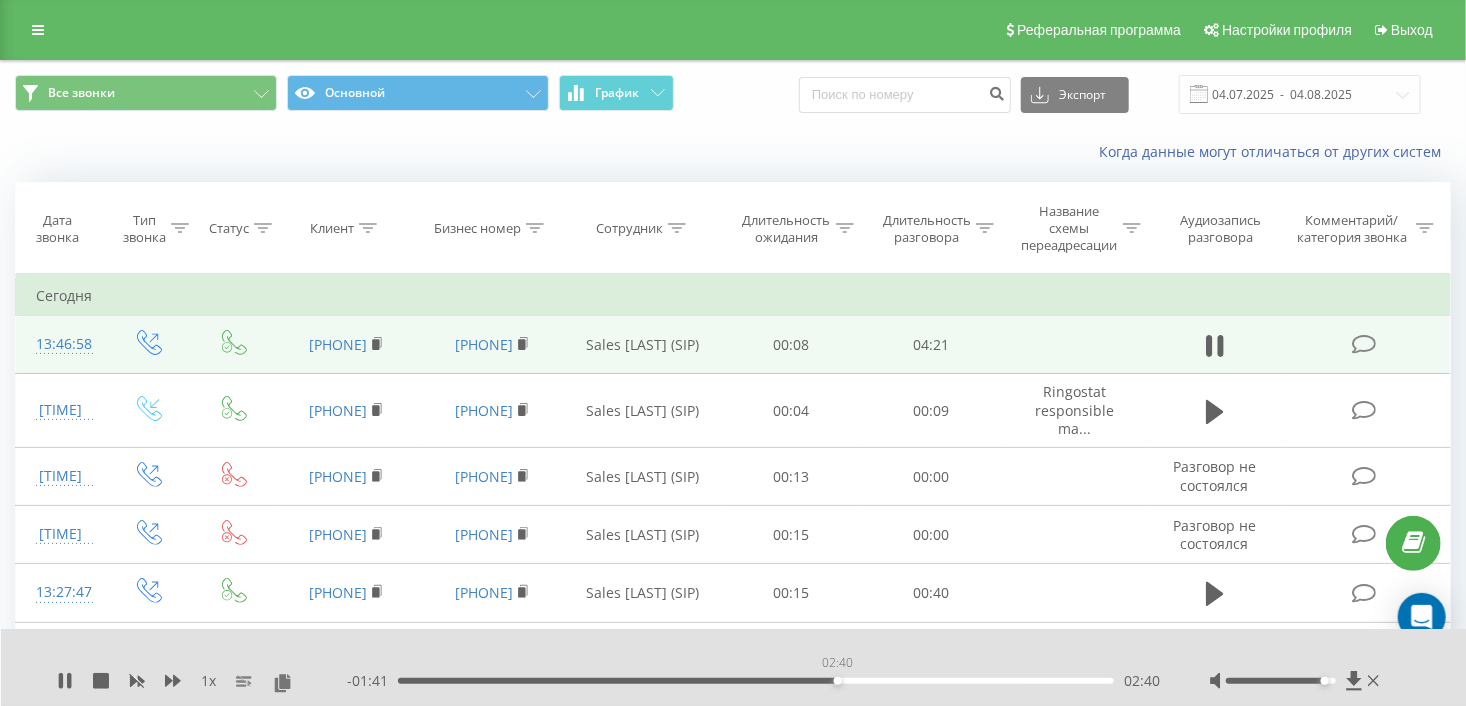 drag, startPoint x: 1023, startPoint y: 683, endPoint x: 819, endPoint y: 693, distance: 204.24495 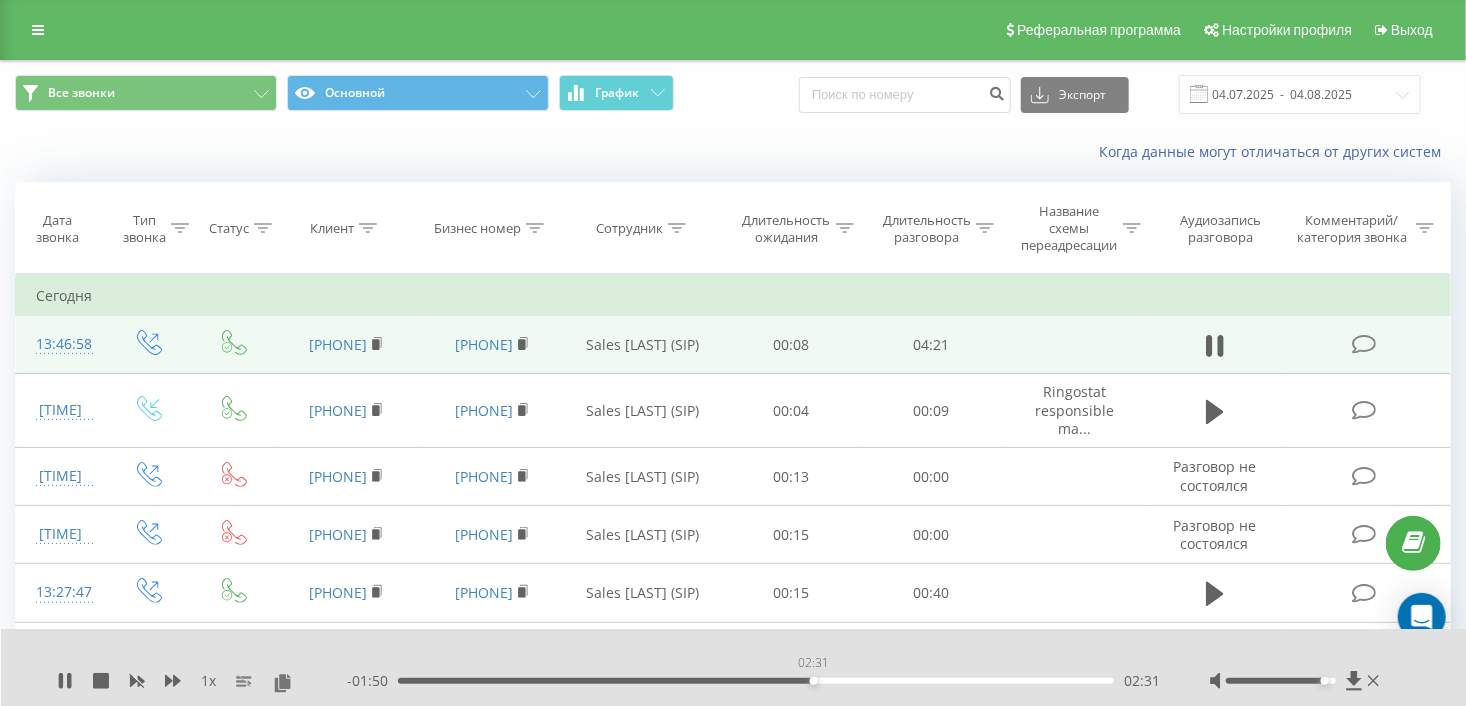 drag, startPoint x: 813, startPoint y: 680, endPoint x: 787, endPoint y: 680, distance: 26 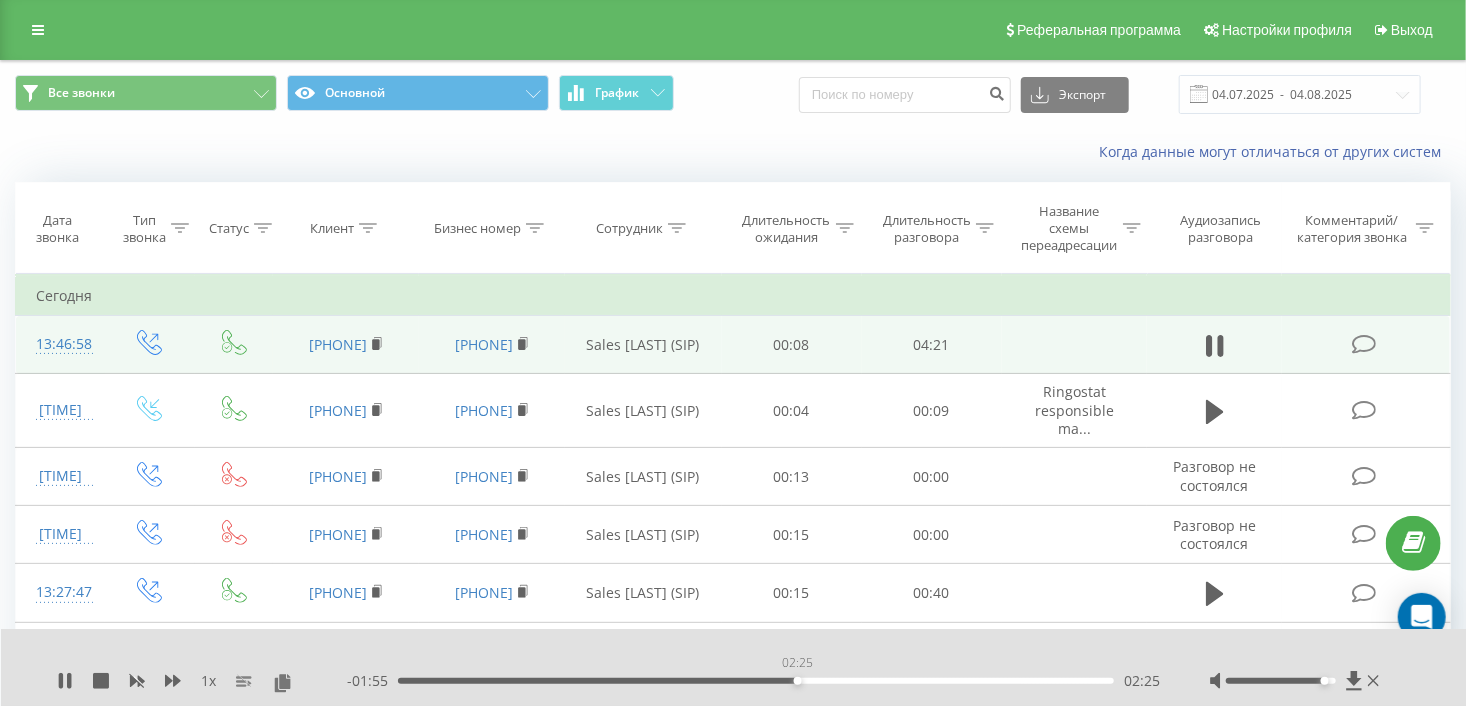 drag, startPoint x: 788, startPoint y: 680, endPoint x: 801, endPoint y: 680, distance: 13 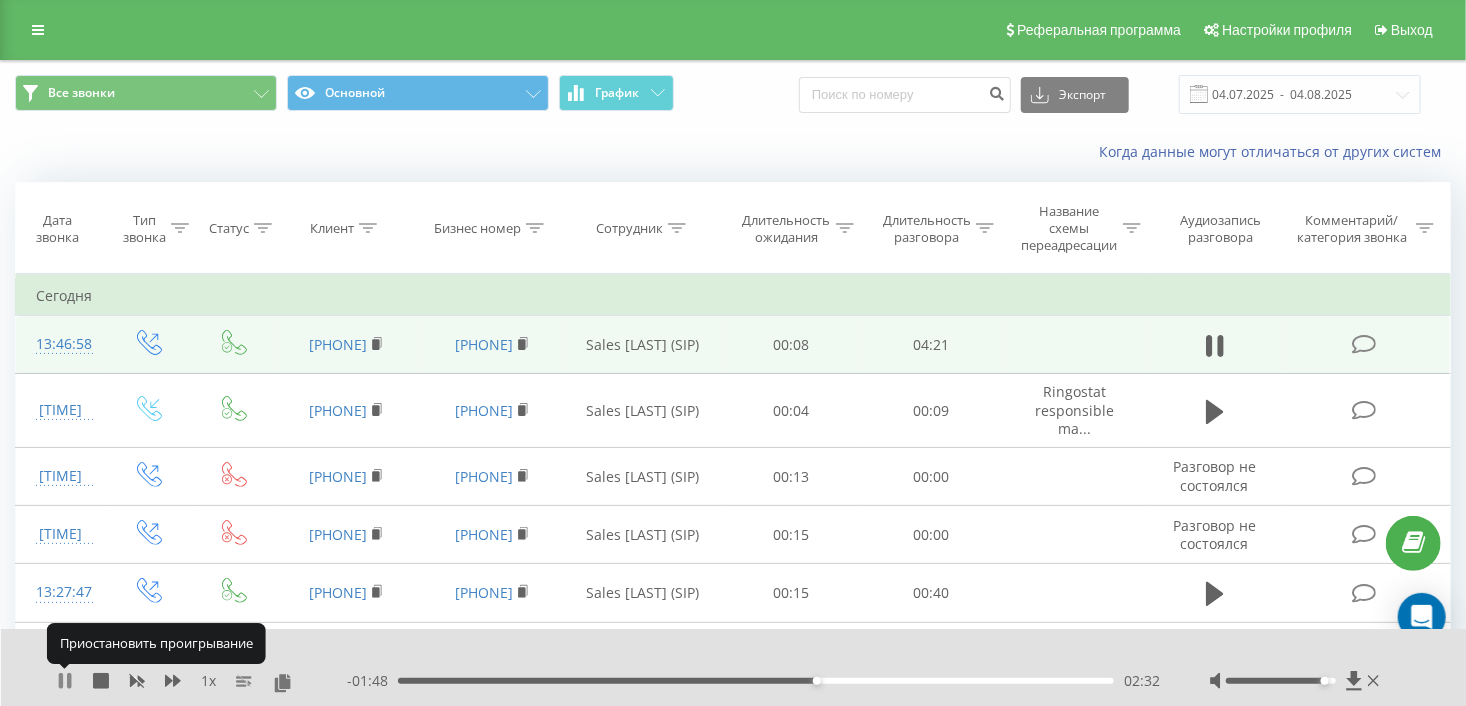 click 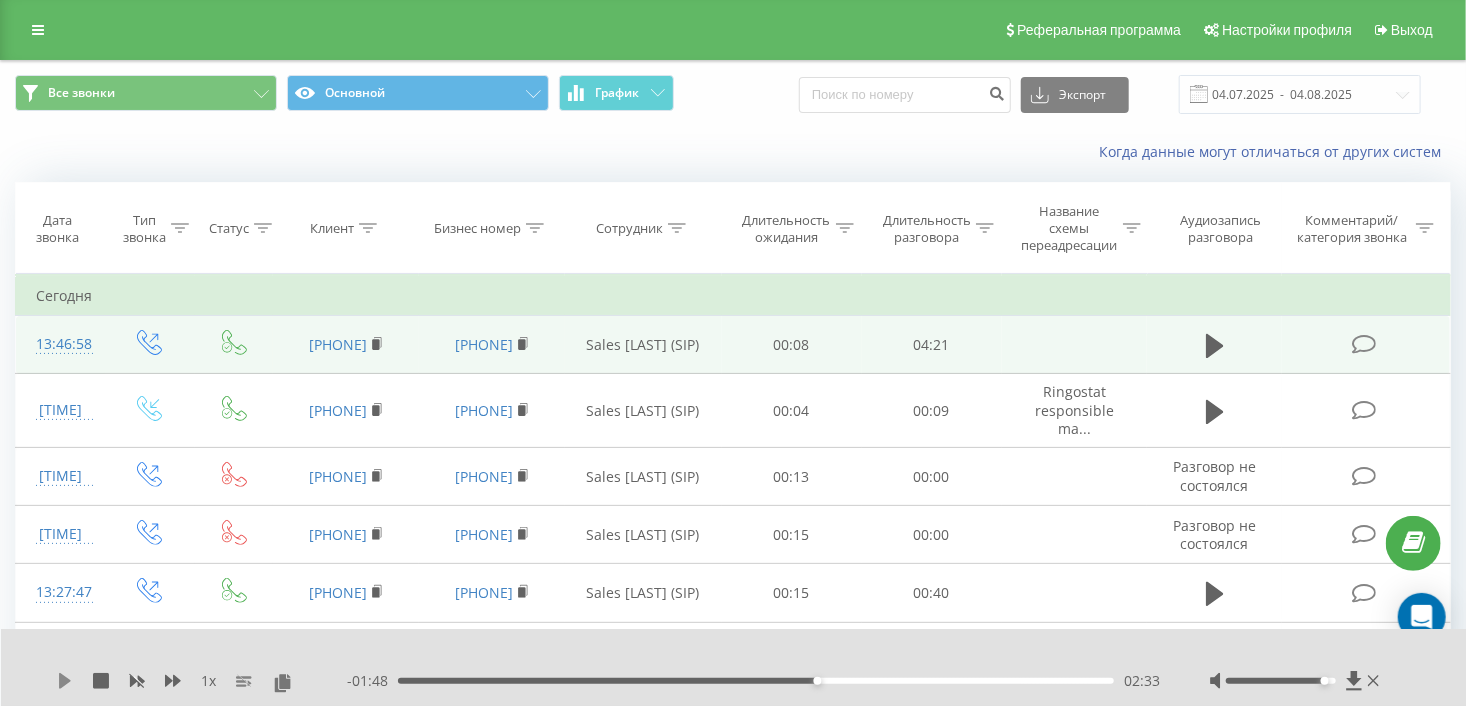 click 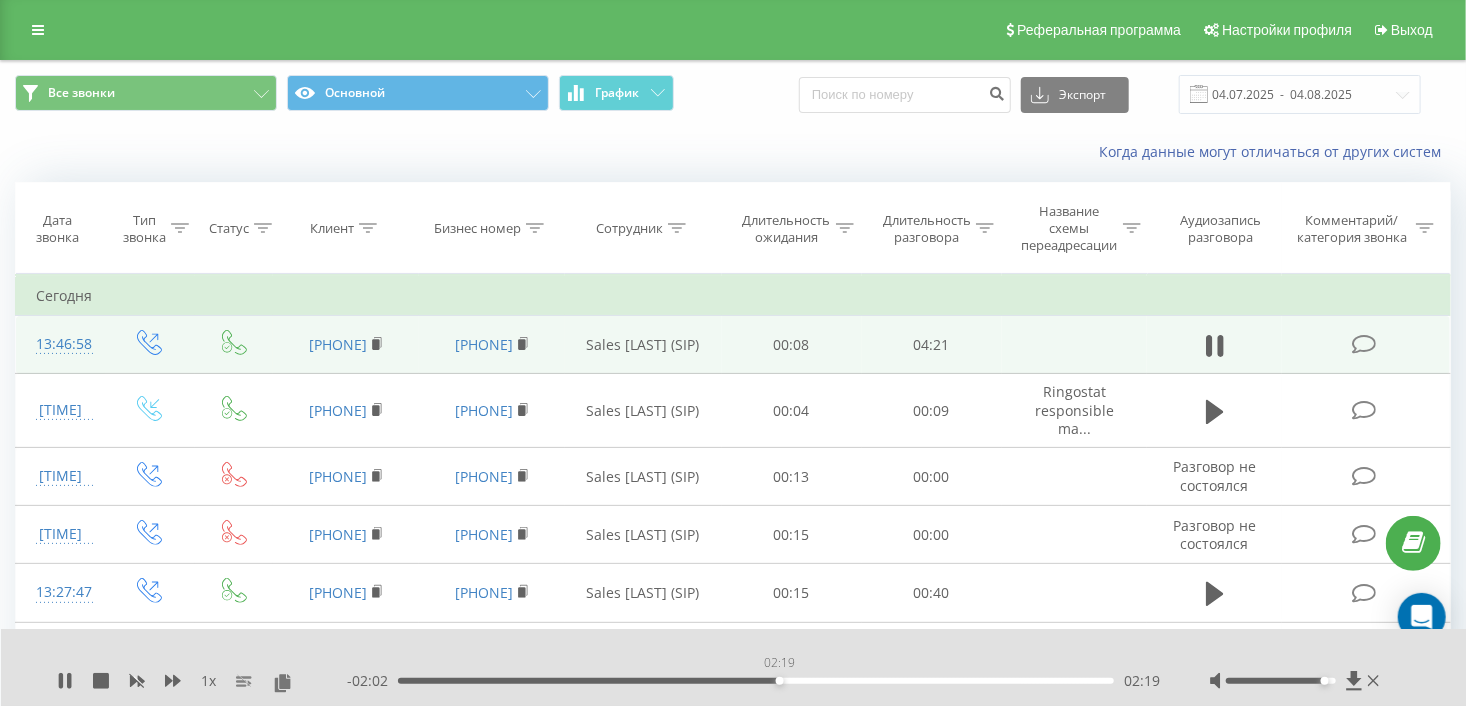 drag, startPoint x: 838, startPoint y: 683, endPoint x: 779, endPoint y: 684, distance: 59.008472 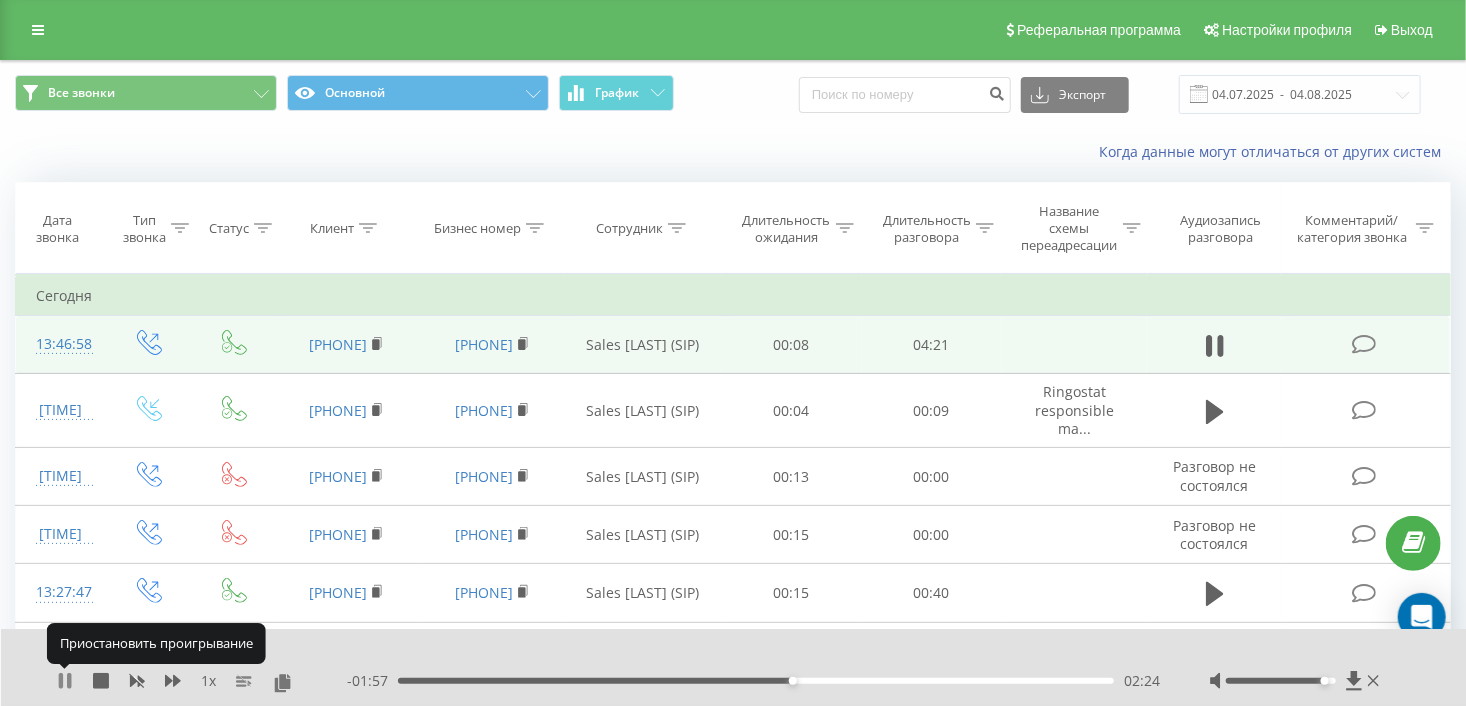 click 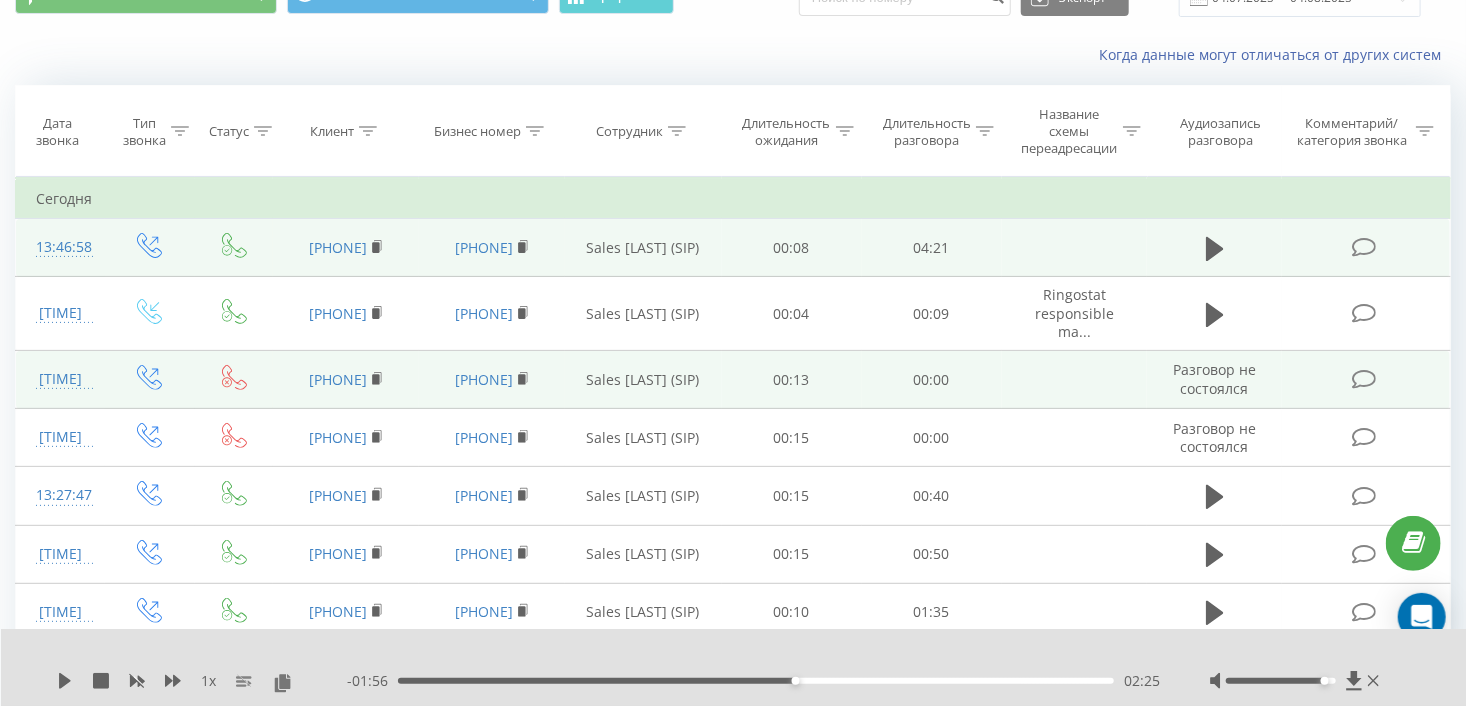 scroll, scrollTop: 0, scrollLeft: 0, axis: both 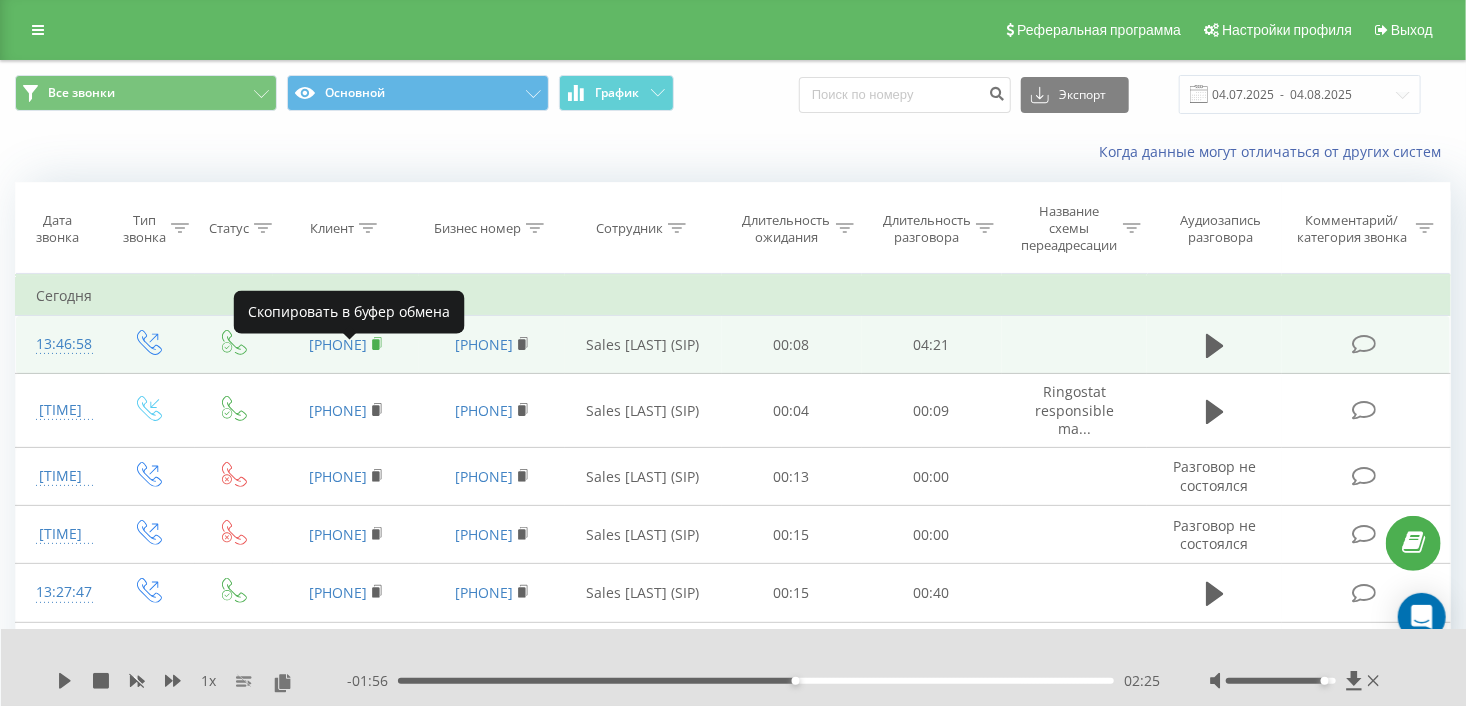 click 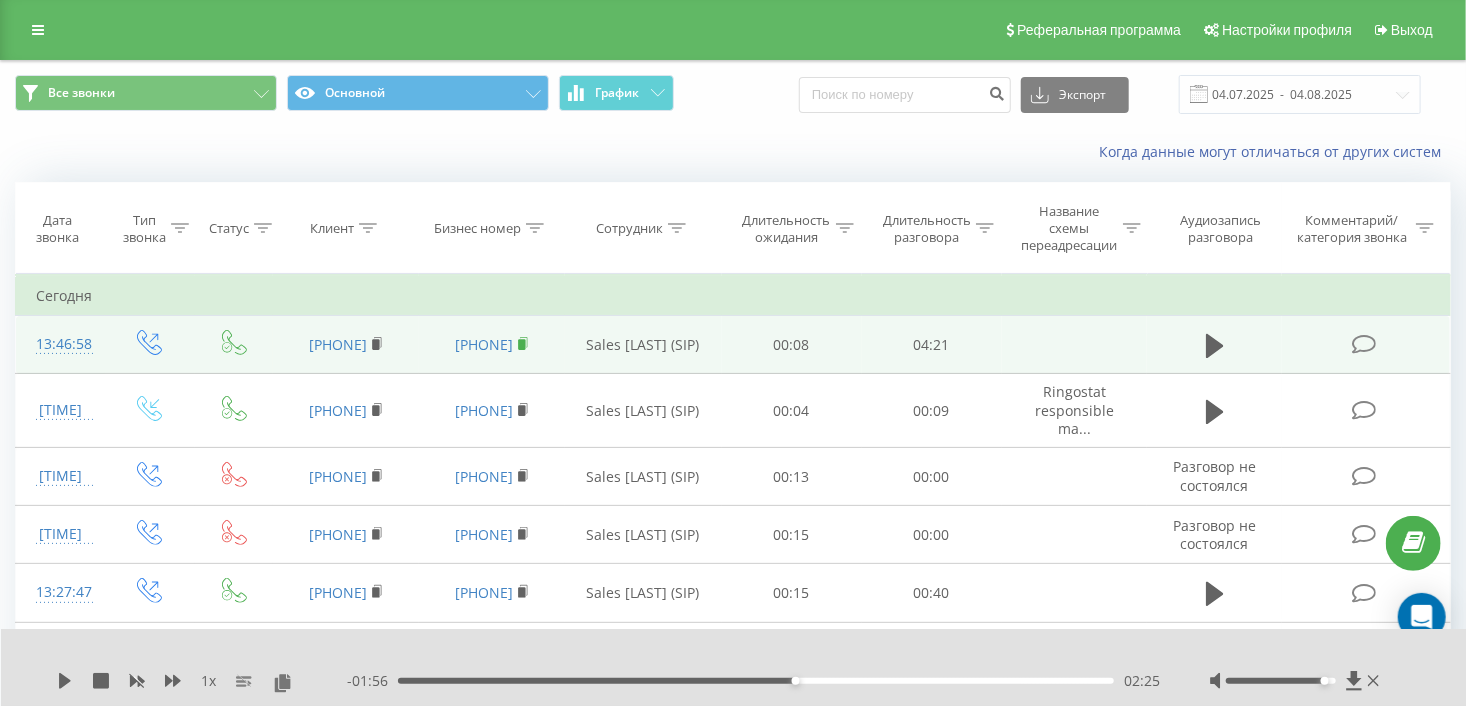 click 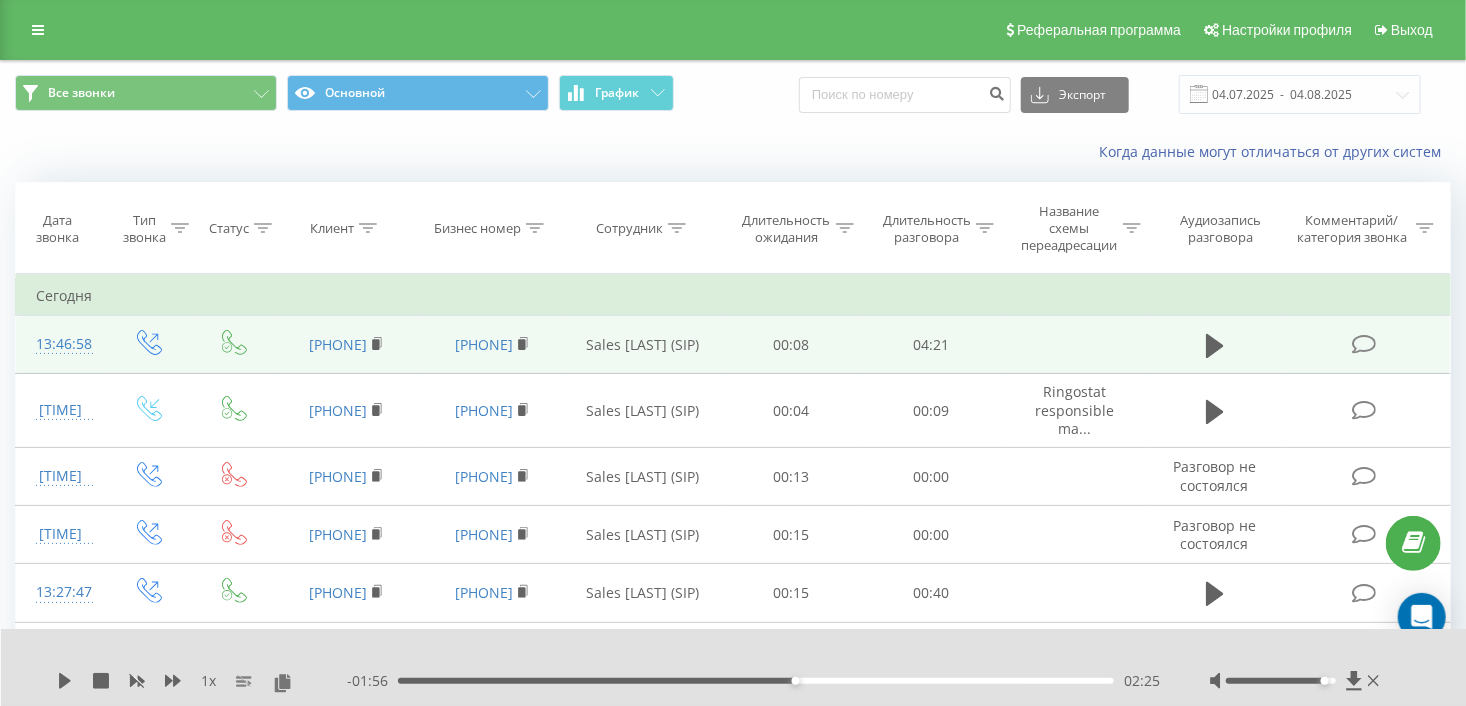 drag, startPoint x: 832, startPoint y: 344, endPoint x: 728, endPoint y: 352, distance: 104.307236 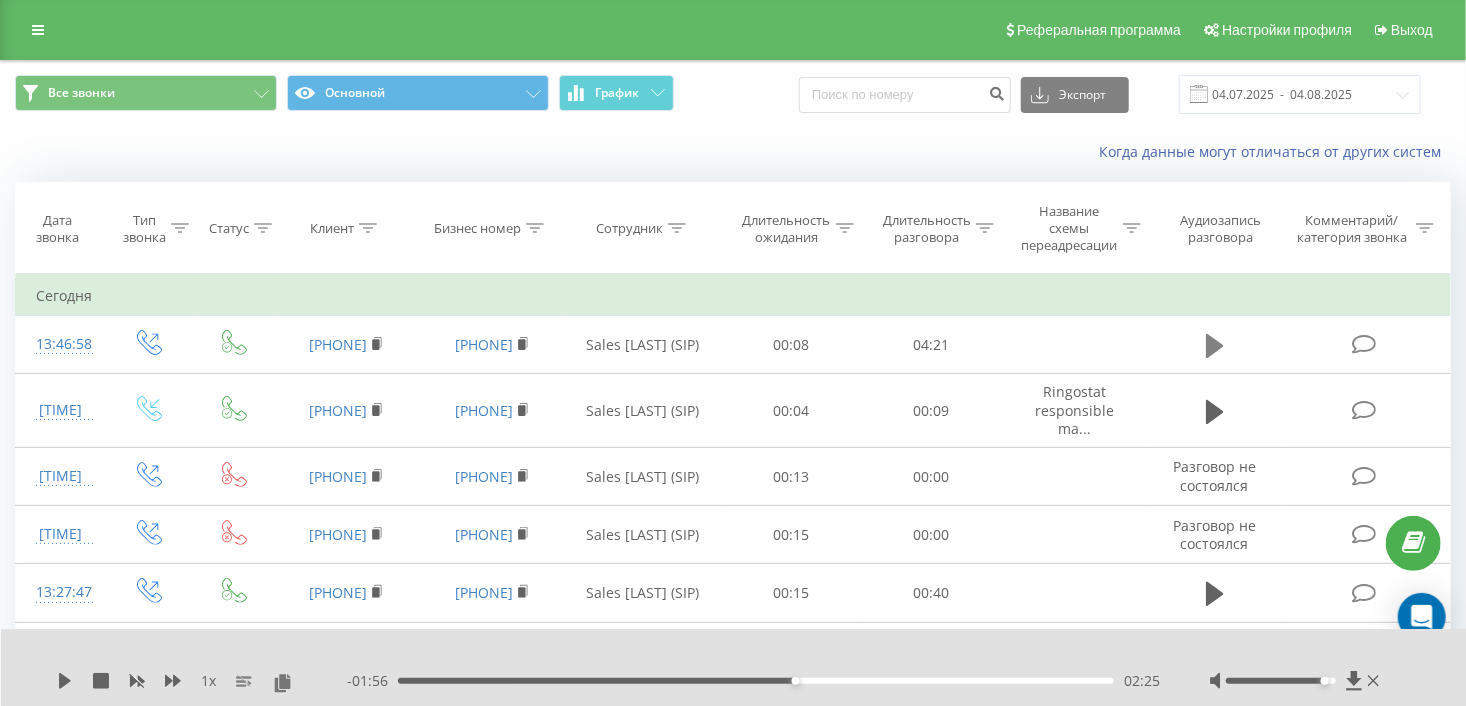 click 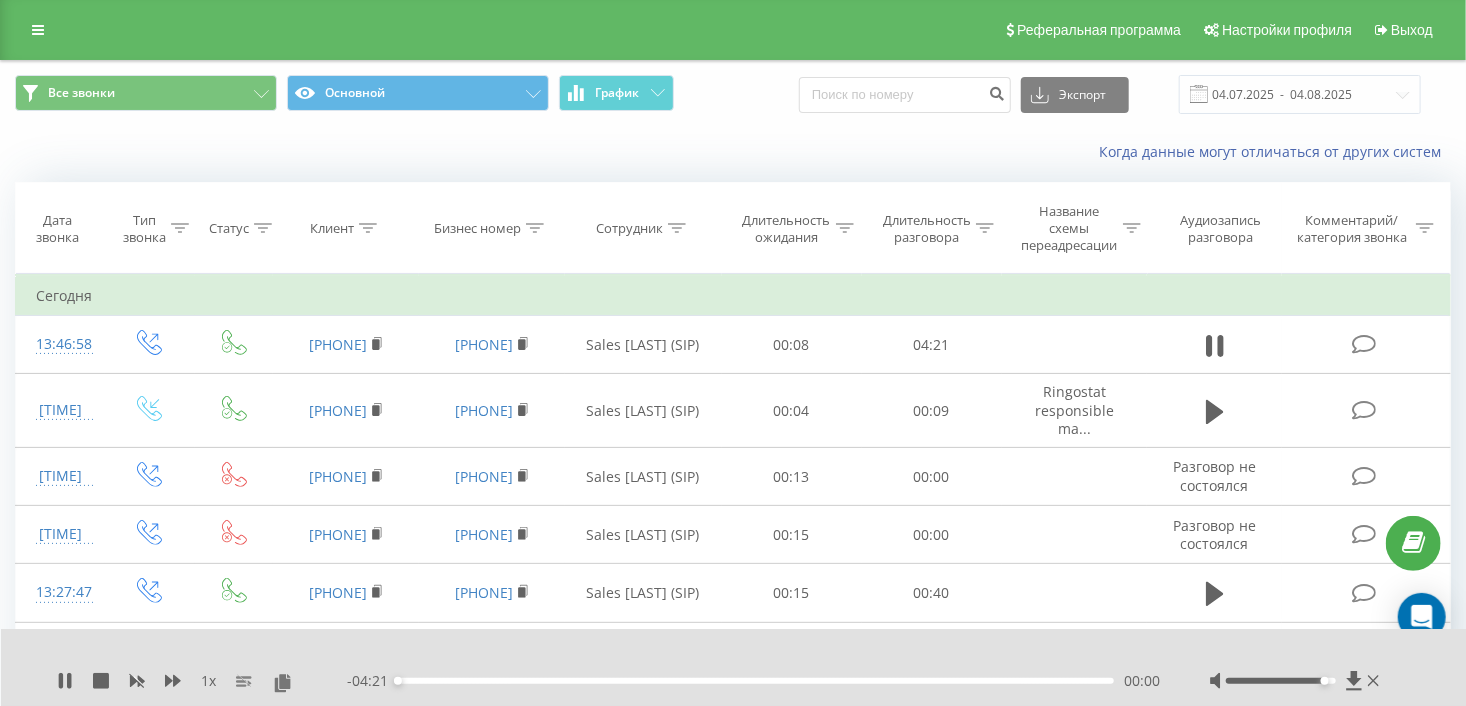 click 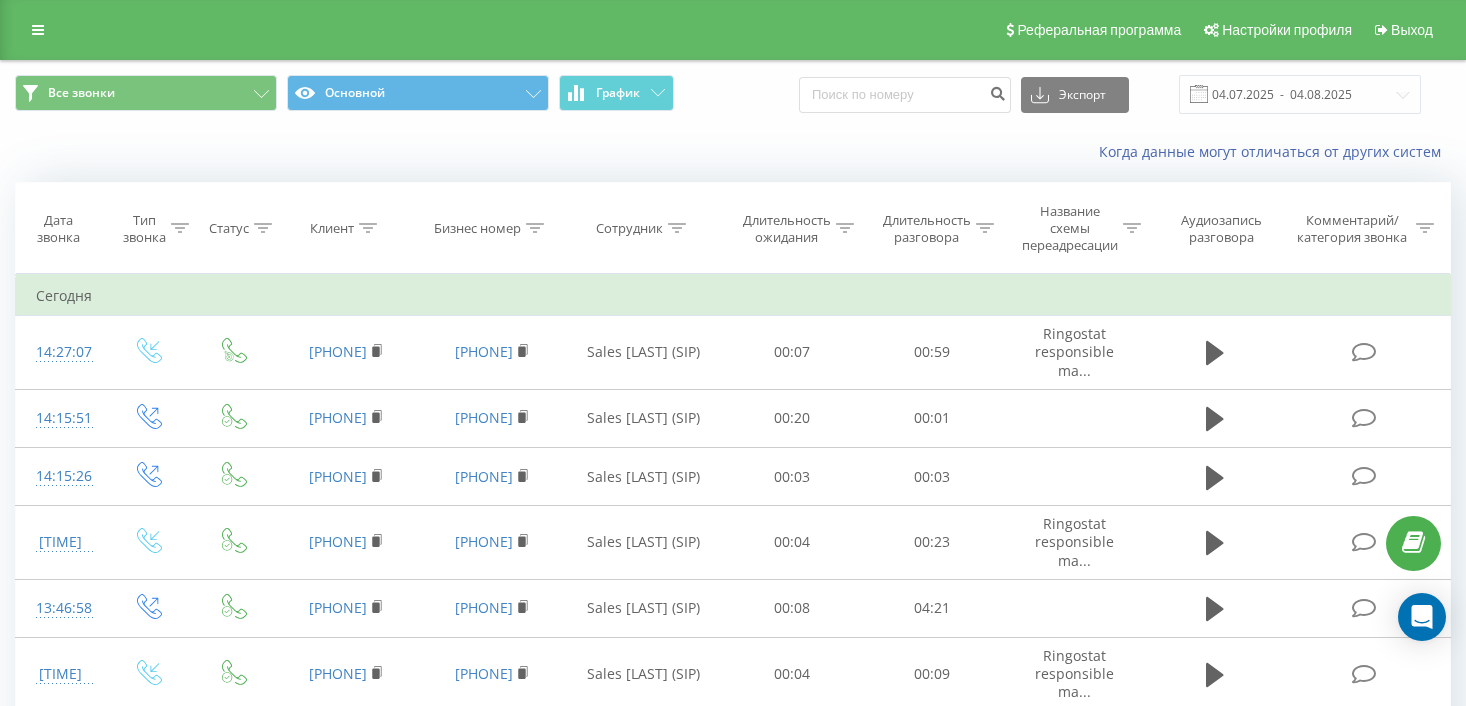 scroll, scrollTop: 0, scrollLeft: 0, axis: both 